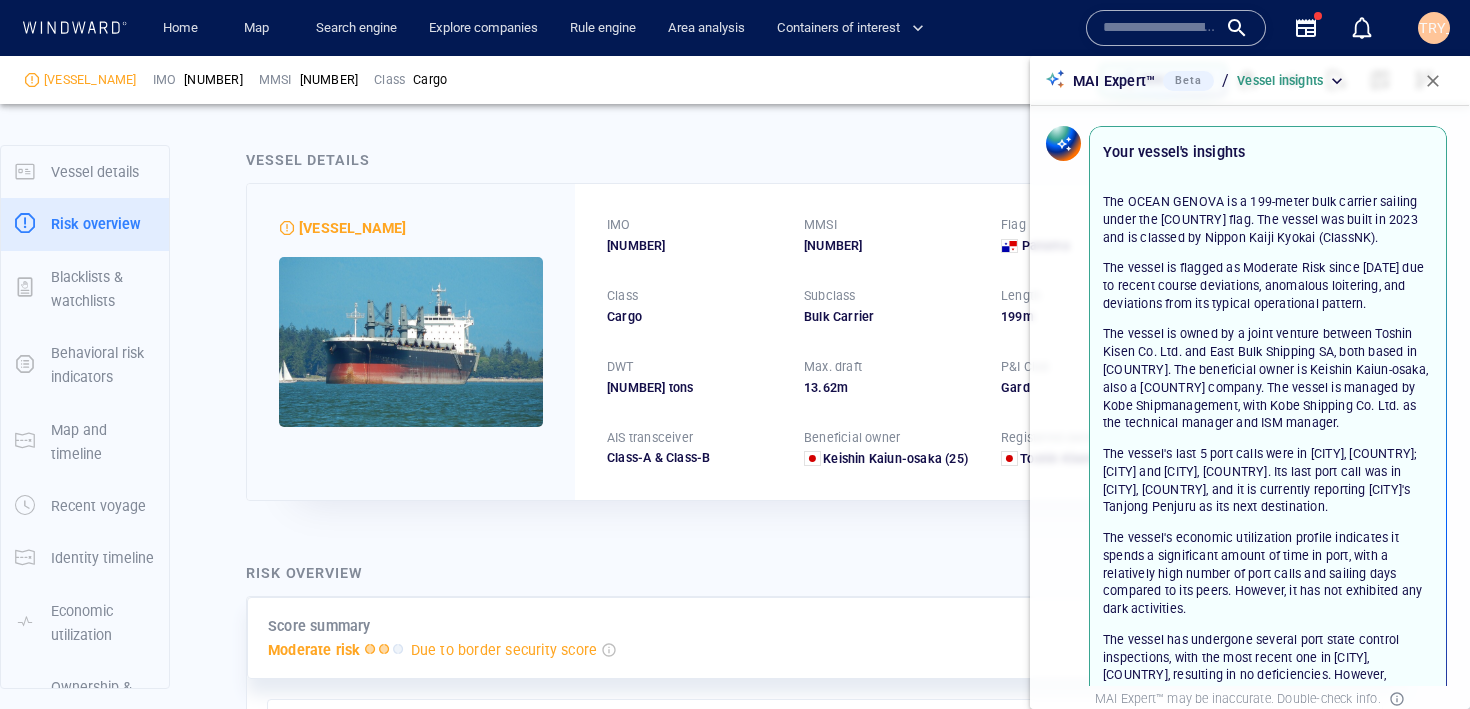 scroll, scrollTop: 0, scrollLeft: 0, axis: both 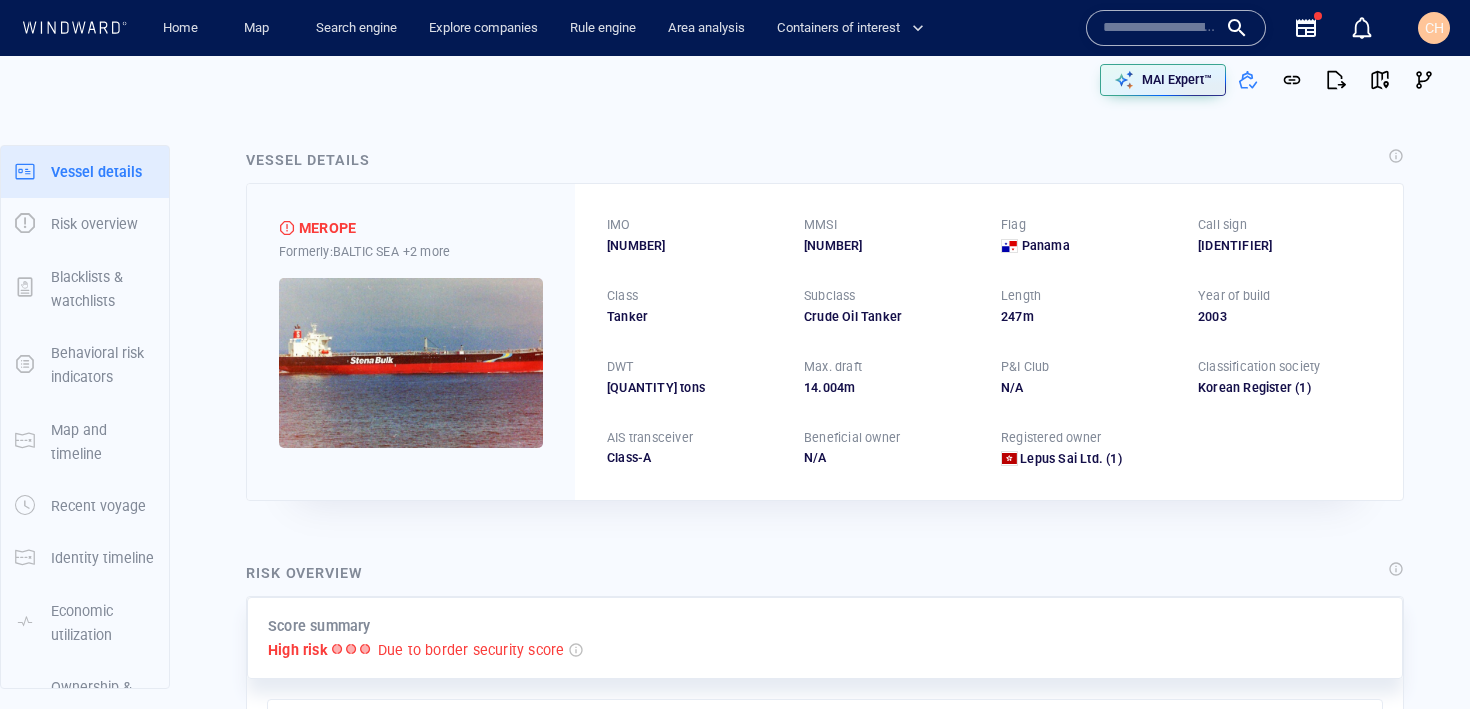 click at bounding box center (411, 363) 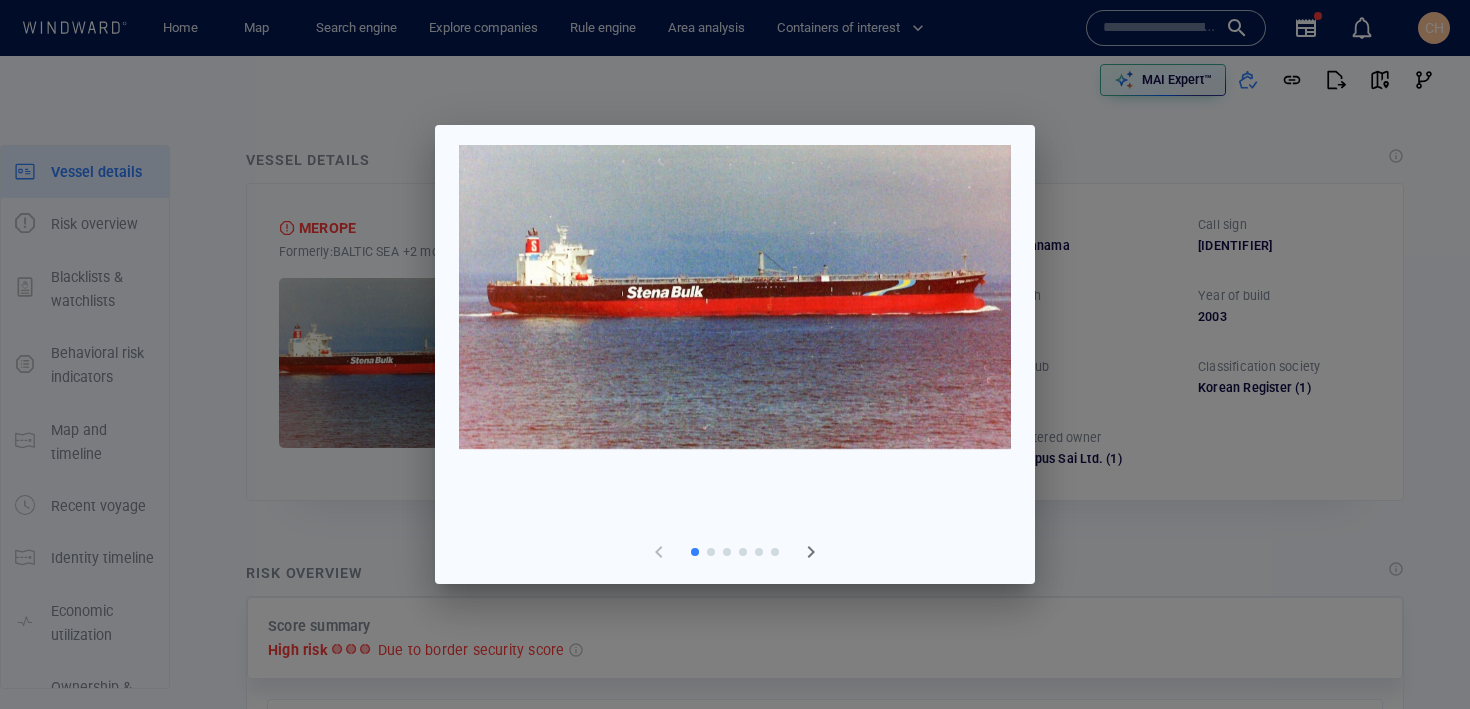 click at bounding box center [811, 552] 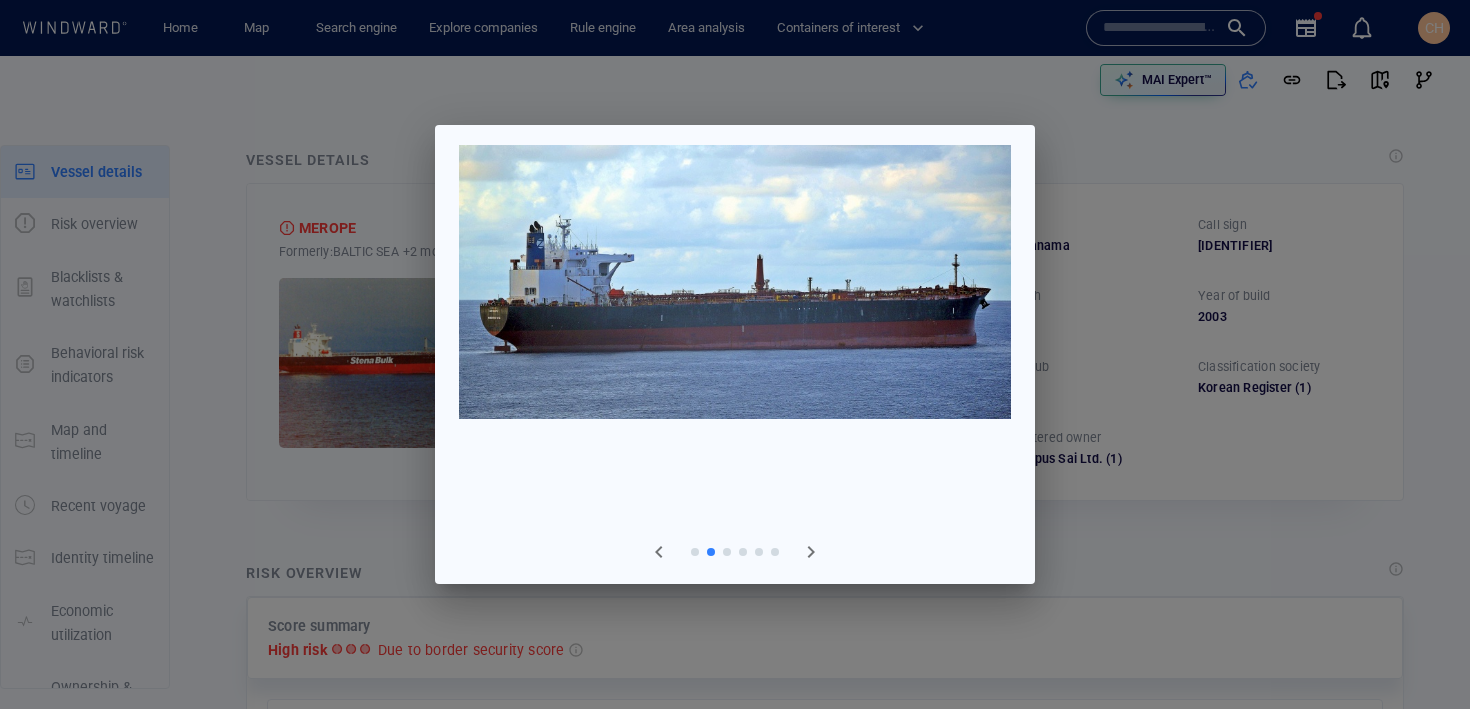click at bounding box center [811, 552] 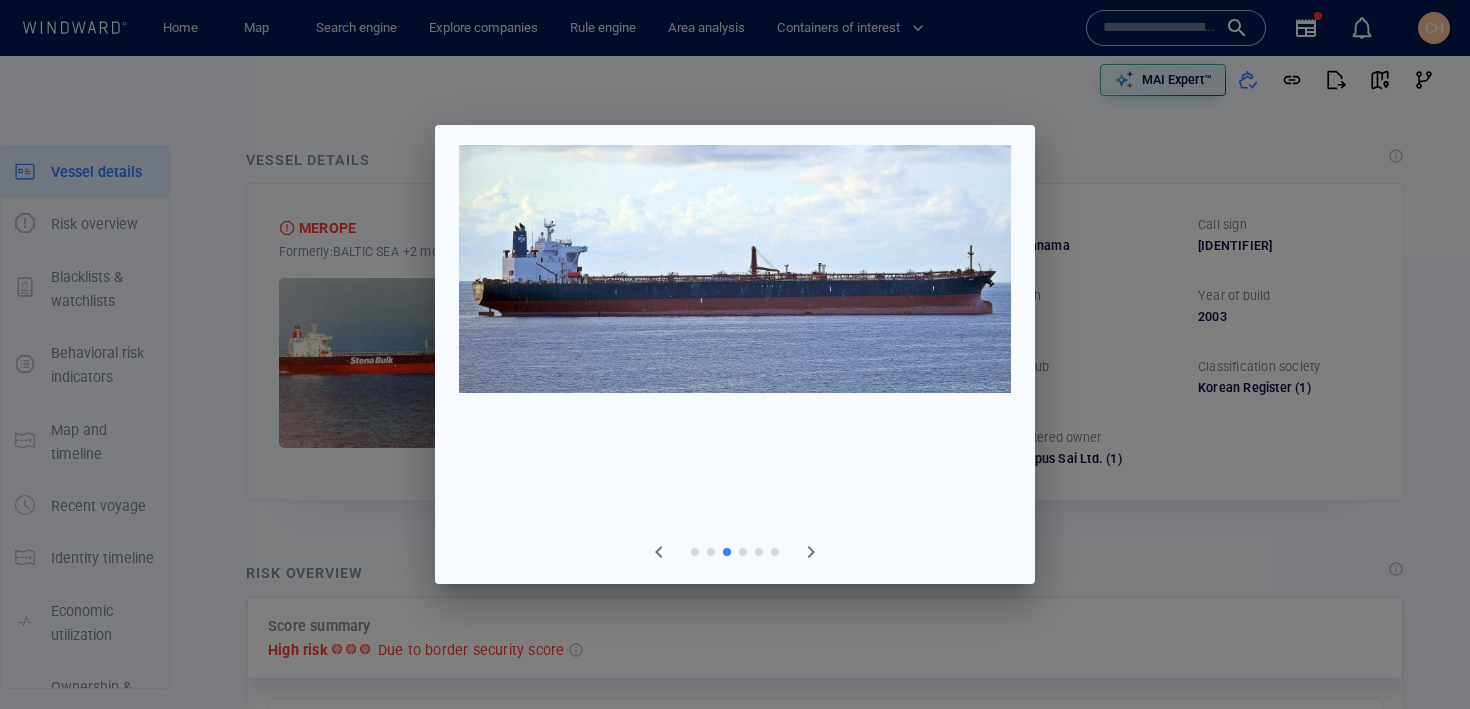 click at bounding box center (811, 552) 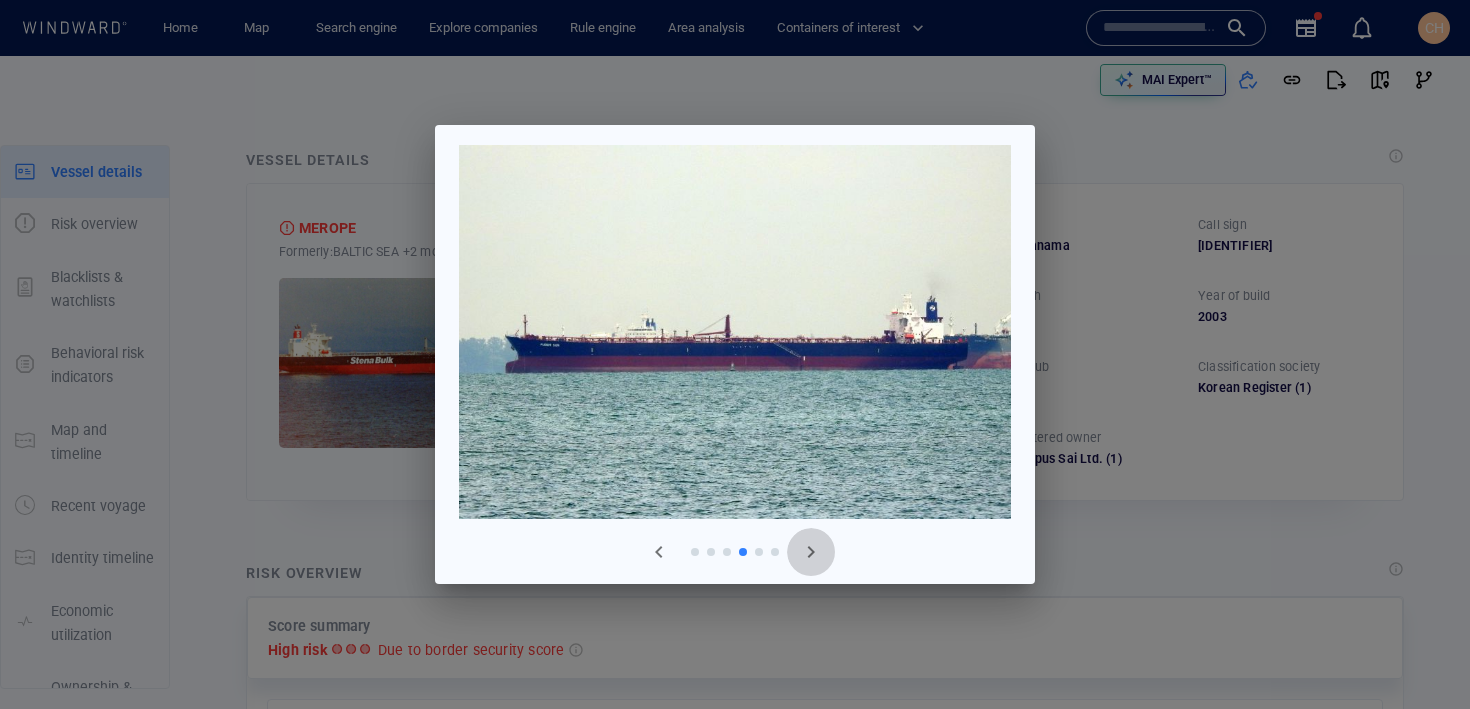 click at bounding box center [811, 552] 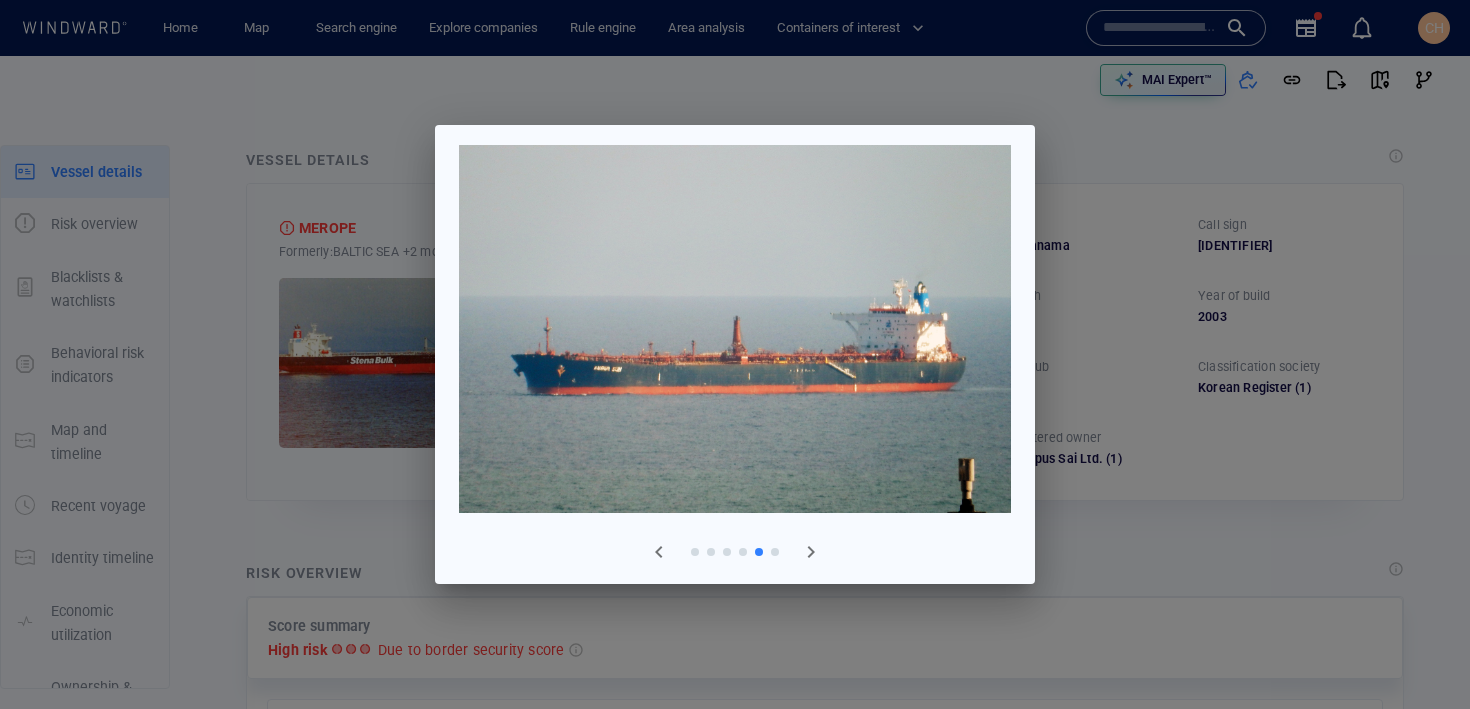 click at bounding box center [811, 552] 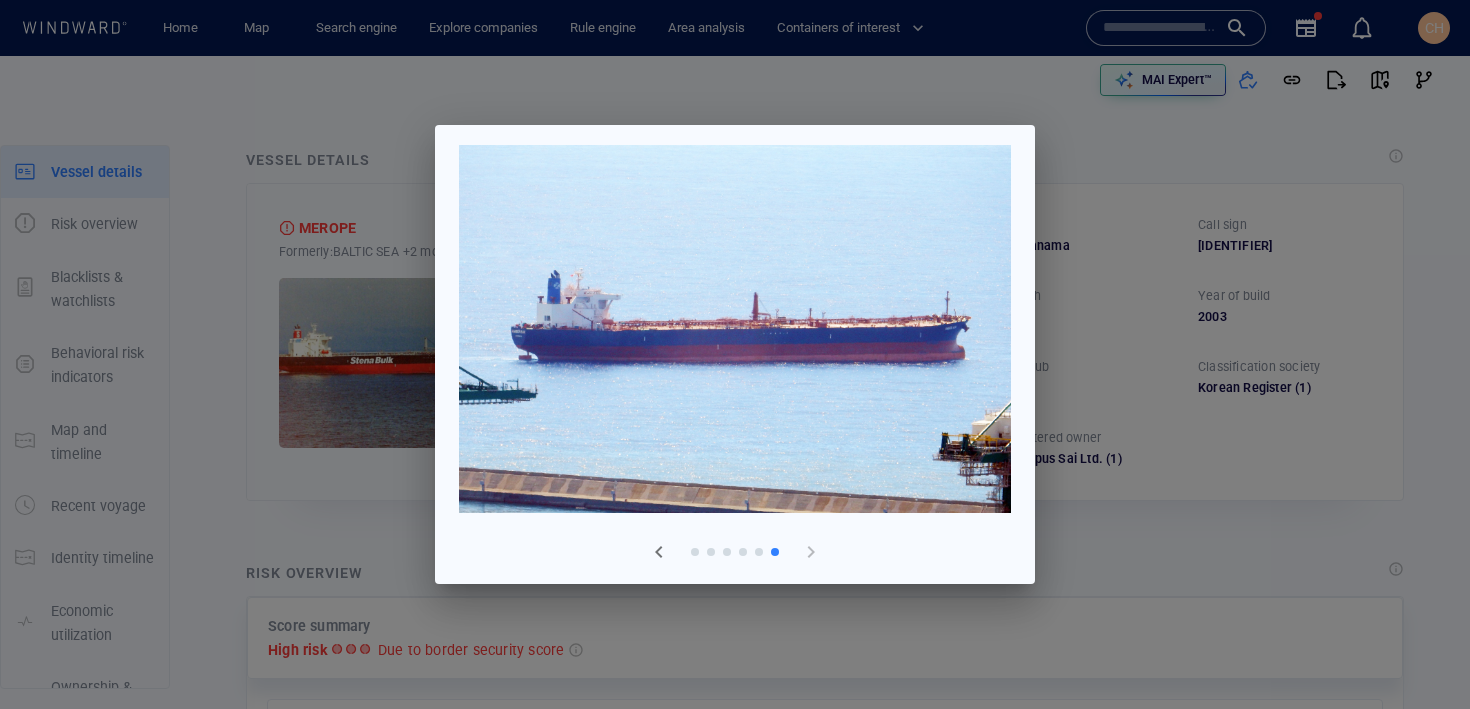 click at bounding box center (811, 552) 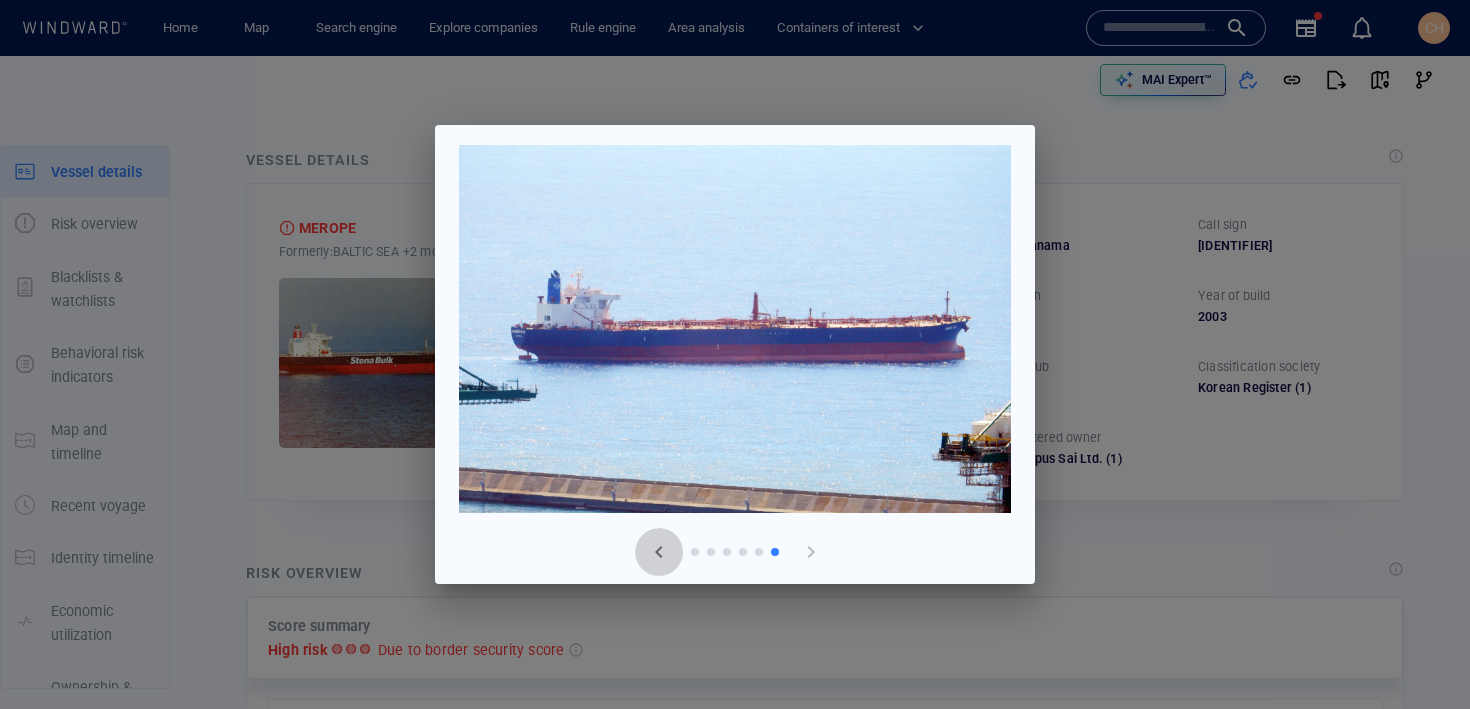 click at bounding box center [659, 552] 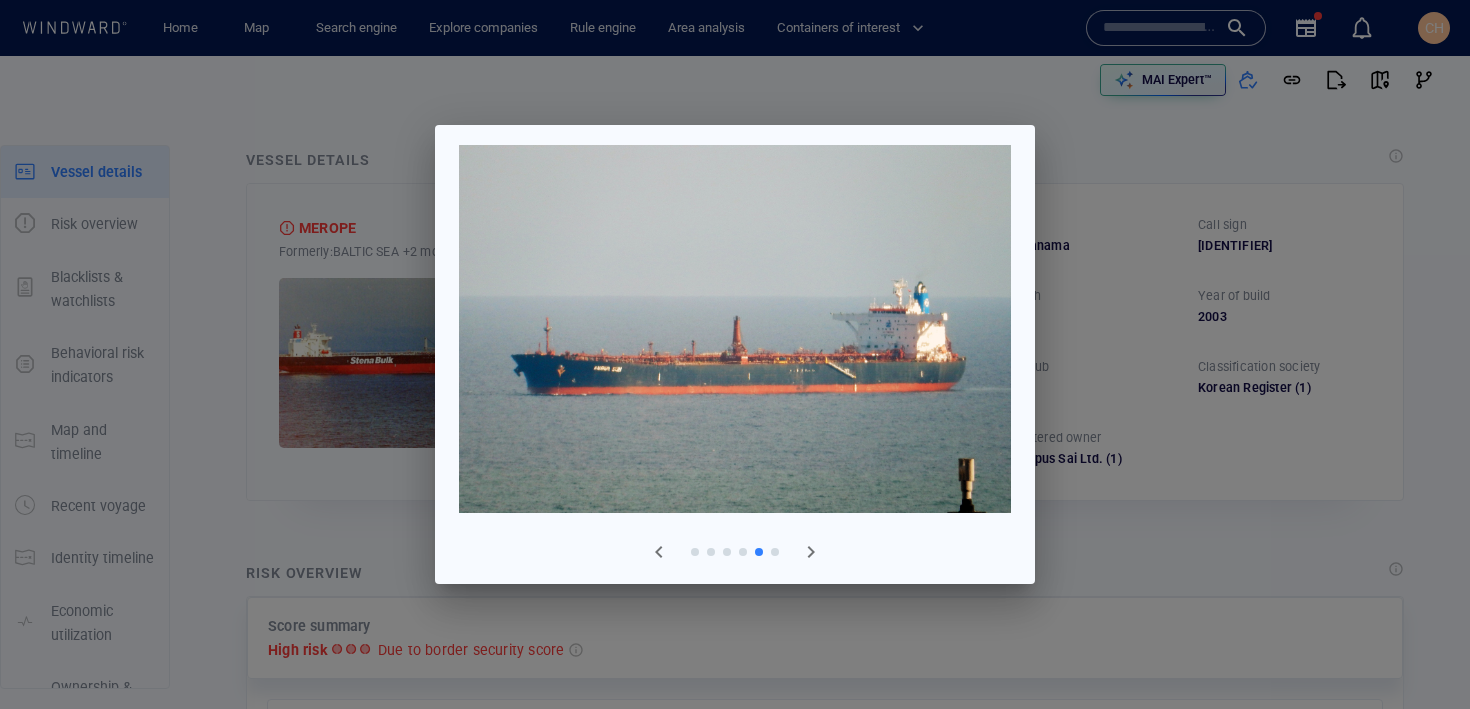 click at bounding box center (659, 552) 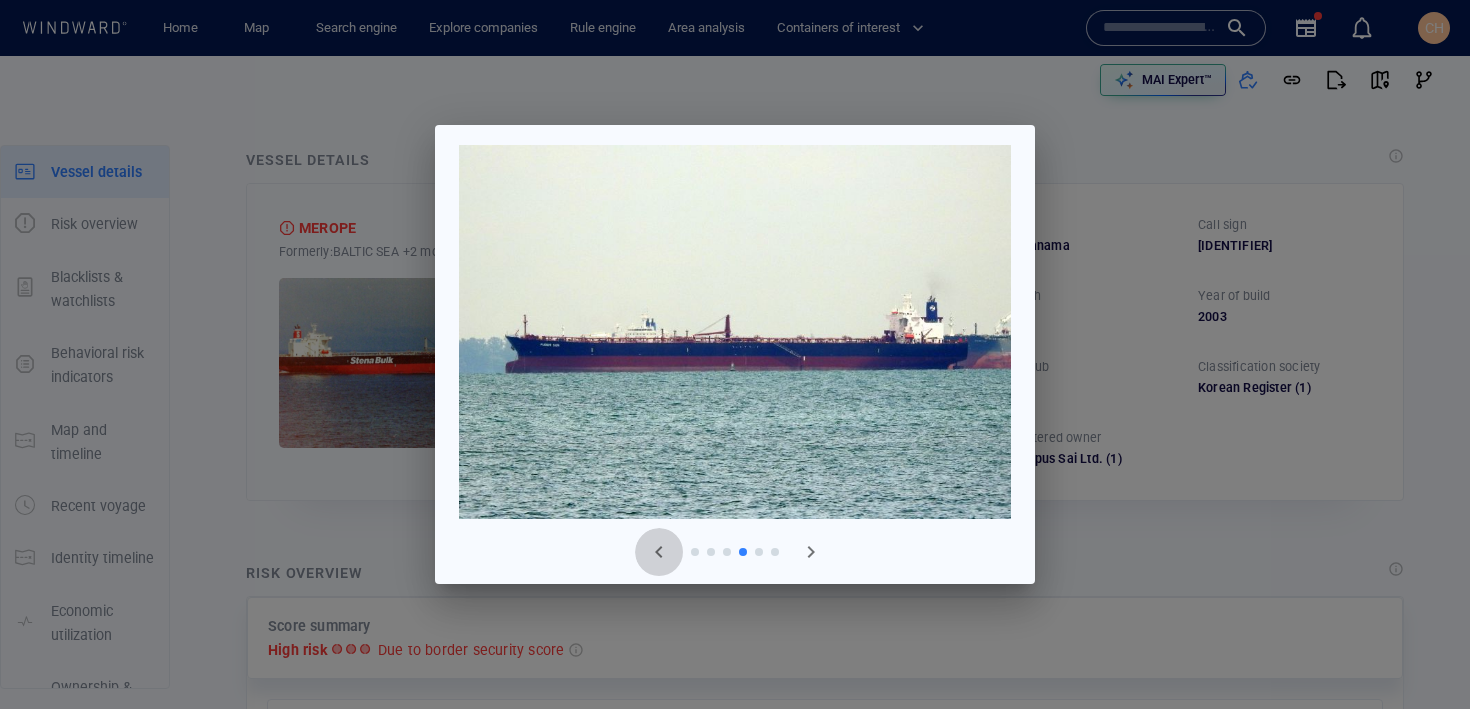 click at bounding box center [659, 552] 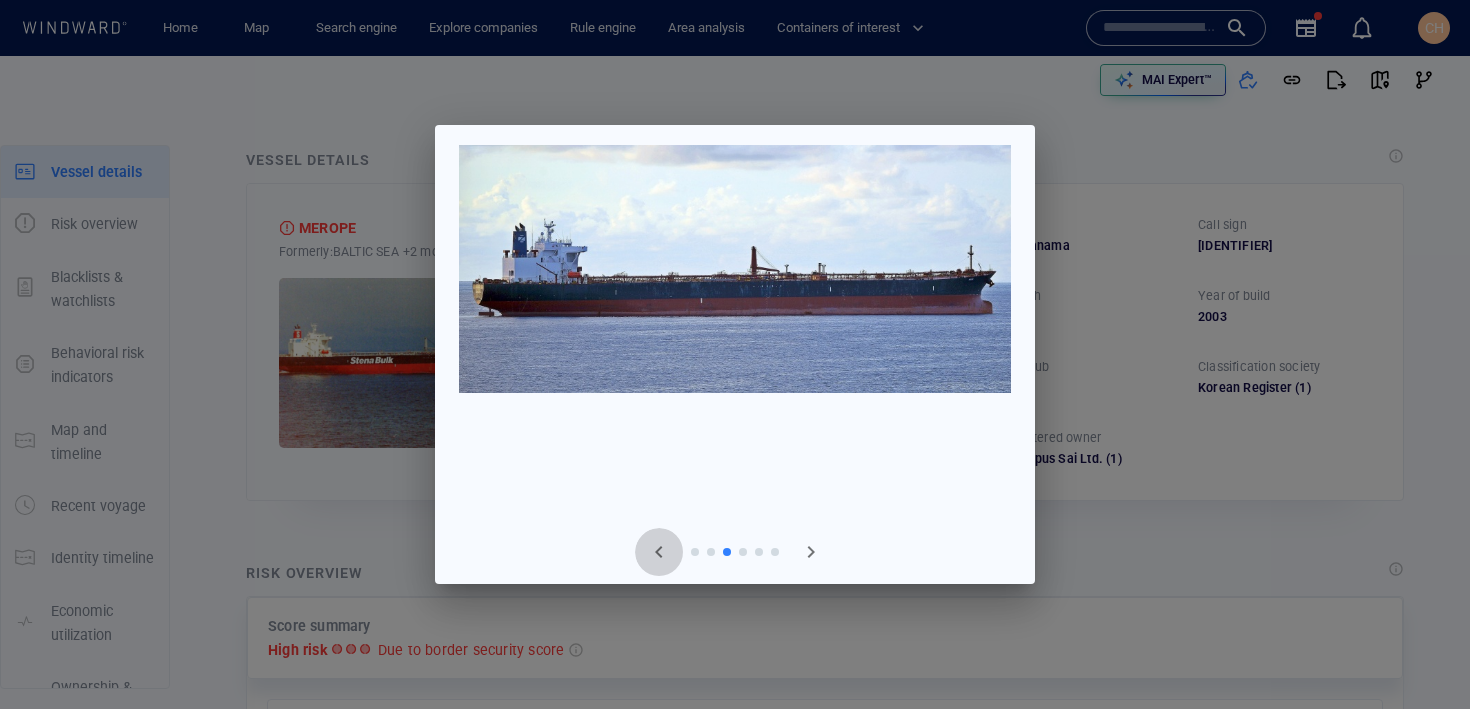 click at bounding box center [659, 552] 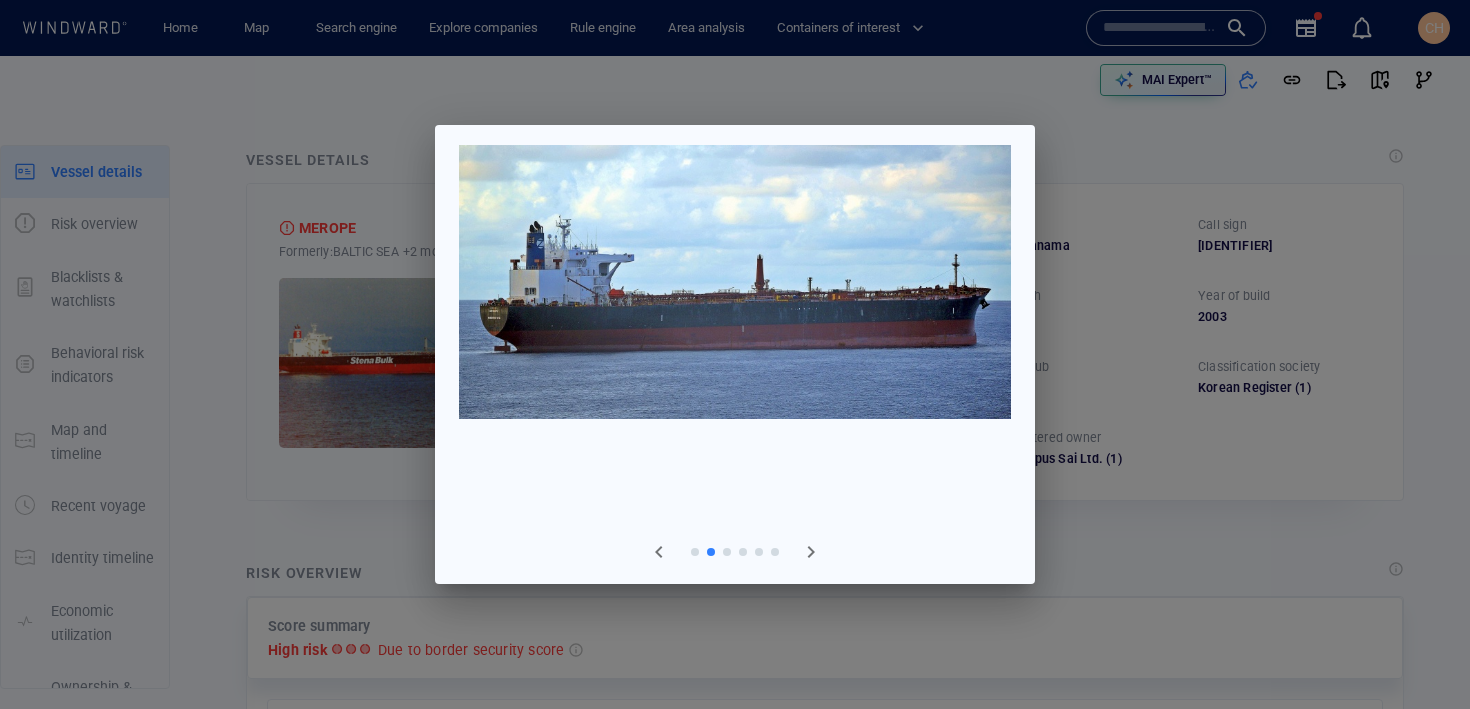click at bounding box center (659, 552) 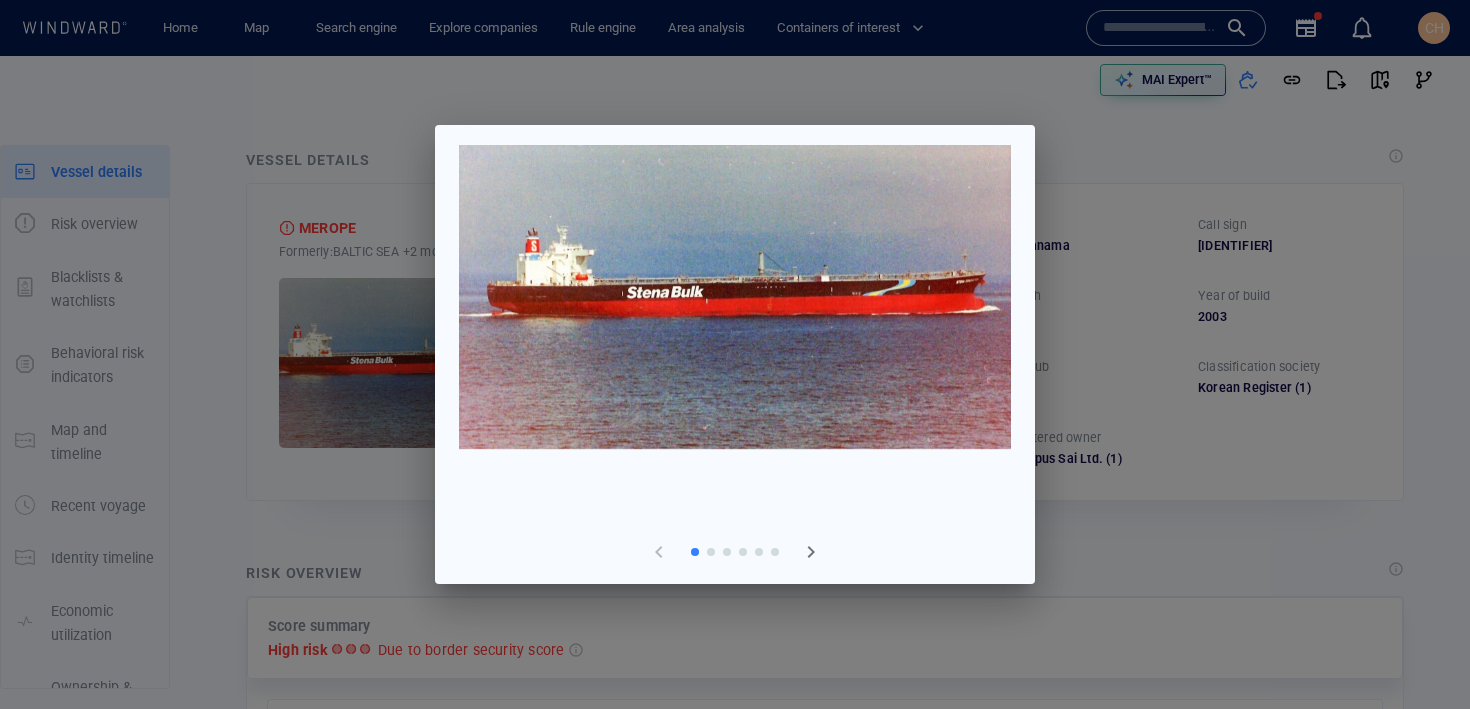 click at bounding box center (659, 552) 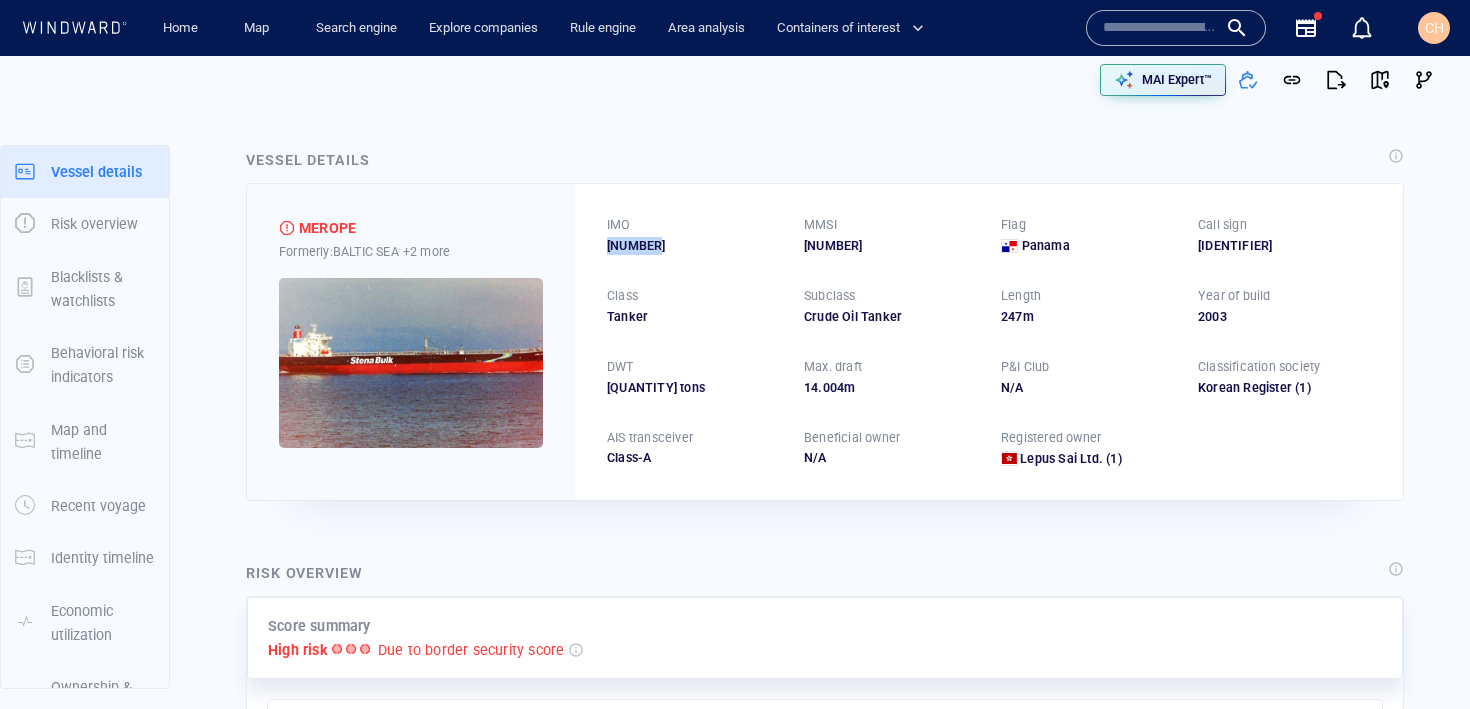 drag, startPoint x: 661, startPoint y: 249, endPoint x: 596, endPoint y: 247, distance: 65.03076 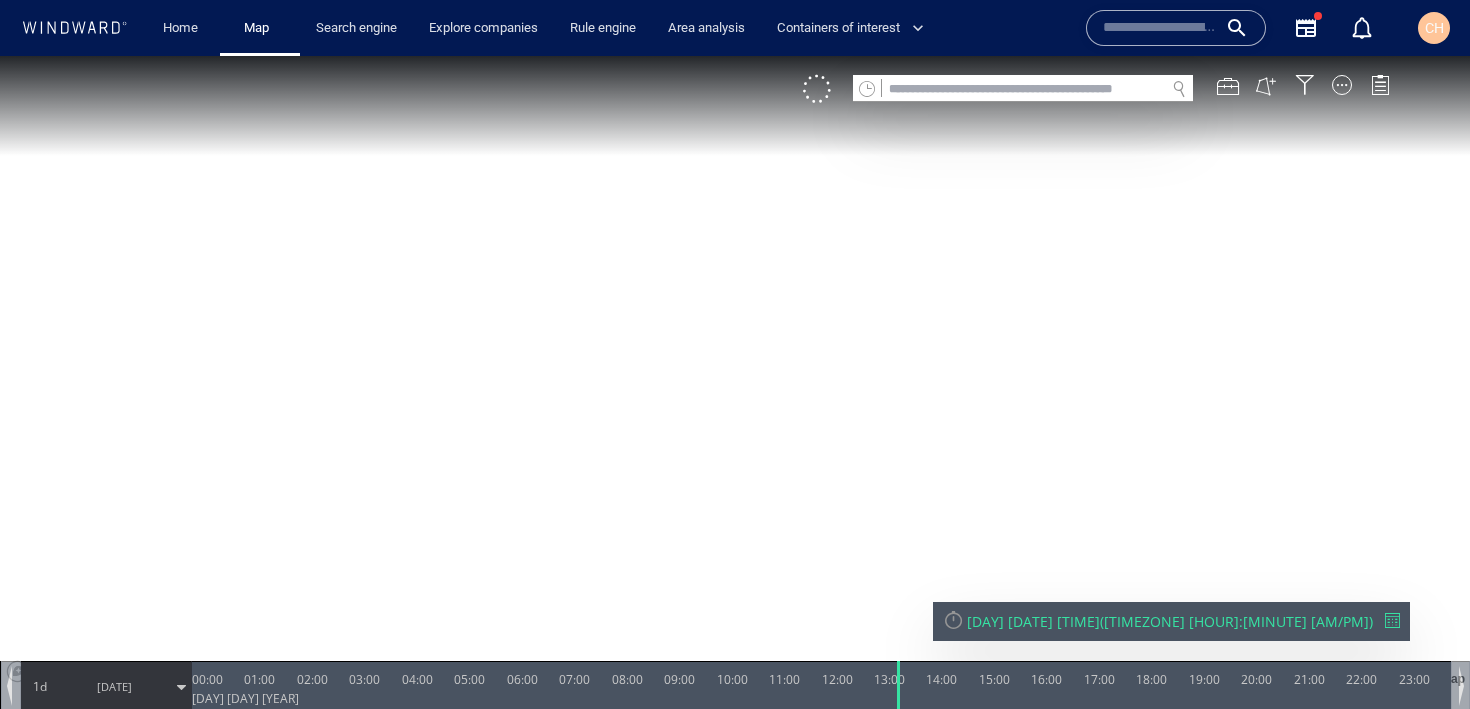 scroll, scrollTop: 0, scrollLeft: 0, axis: both 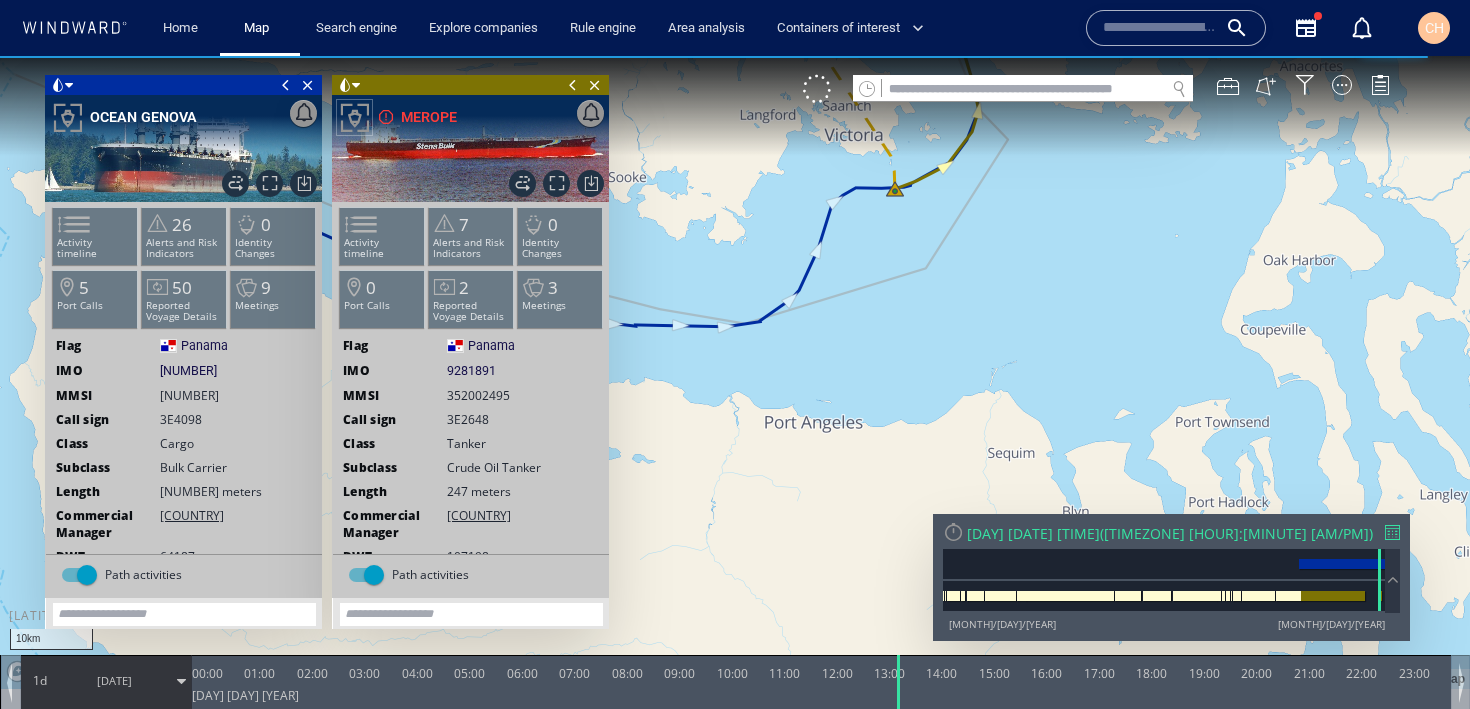 drag, startPoint x: 824, startPoint y: 355, endPoint x: 792, endPoint y: 401, distance: 56.0357 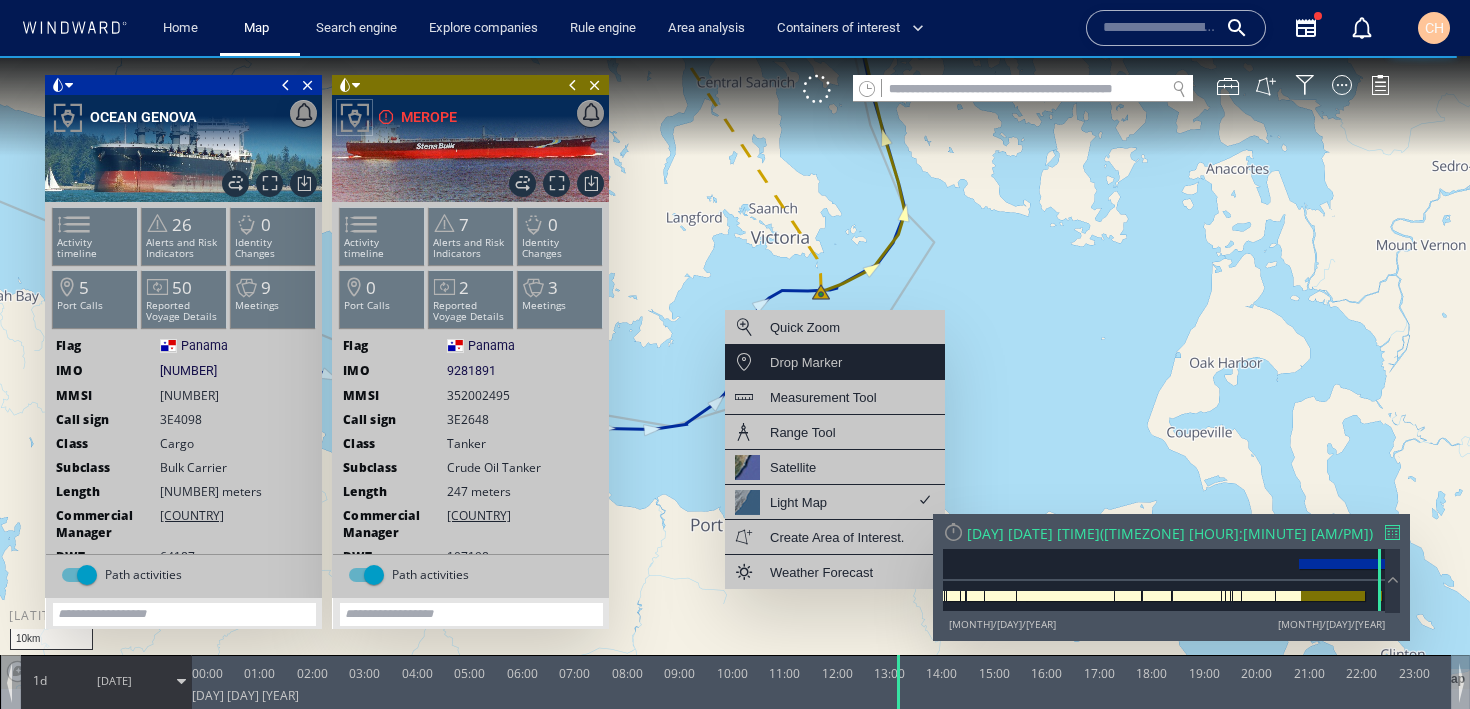 click on "Drop Marker" at bounding box center [806, 362] 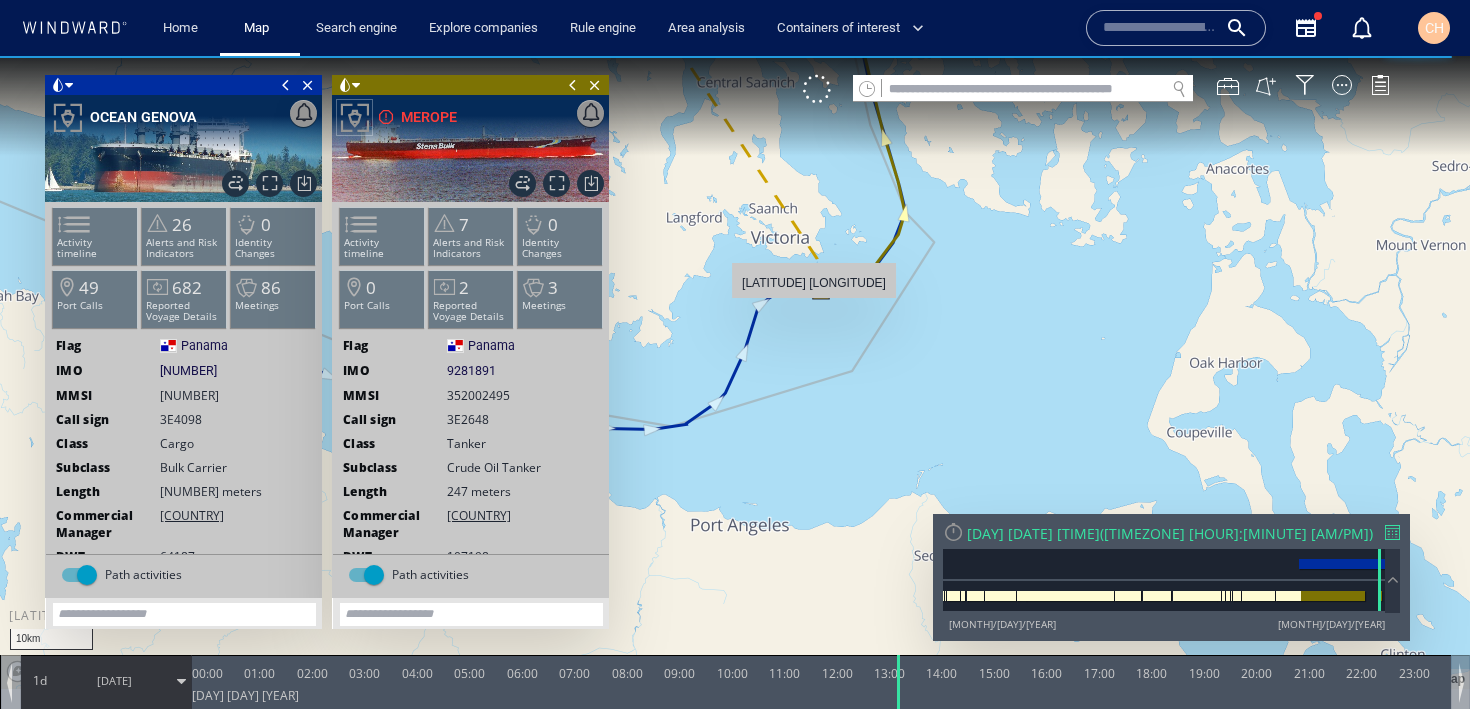 click at bounding box center (735, 372) 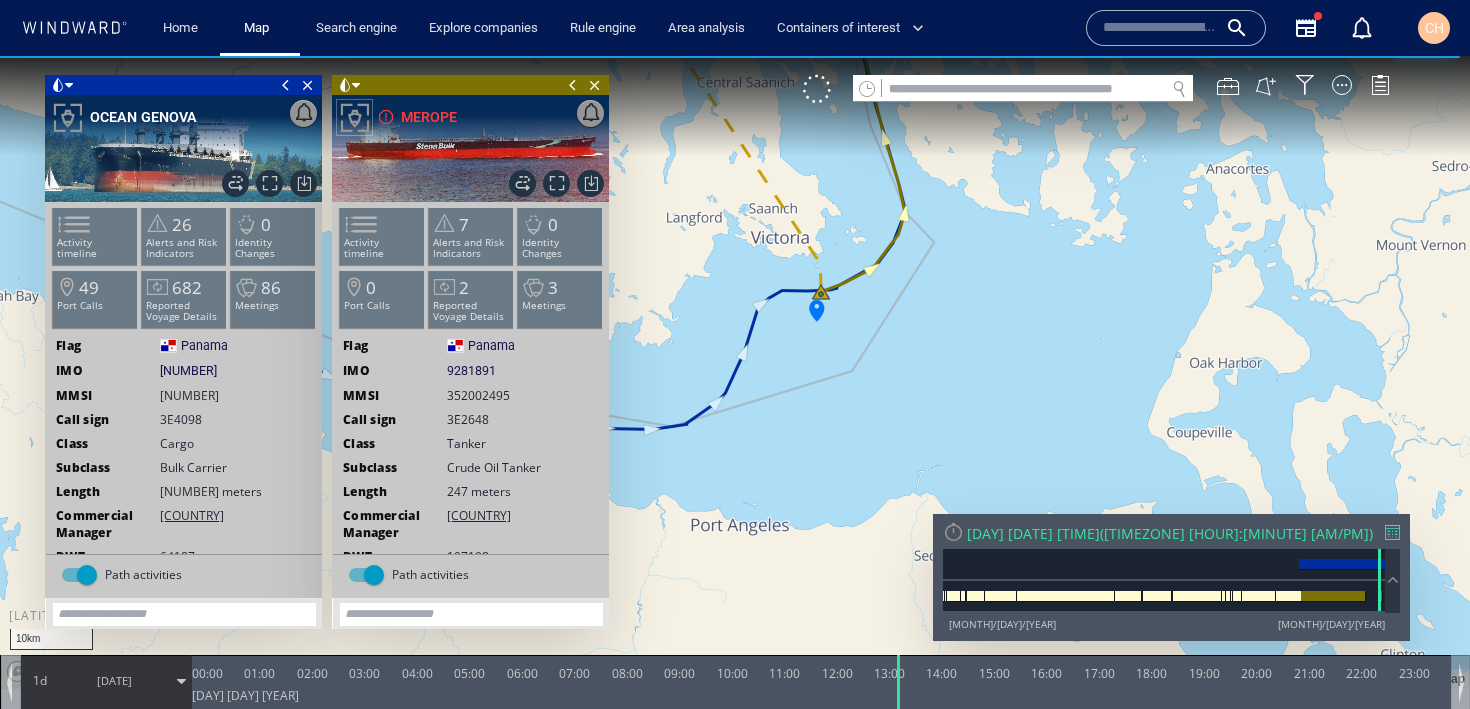 click at bounding box center (735, 372) 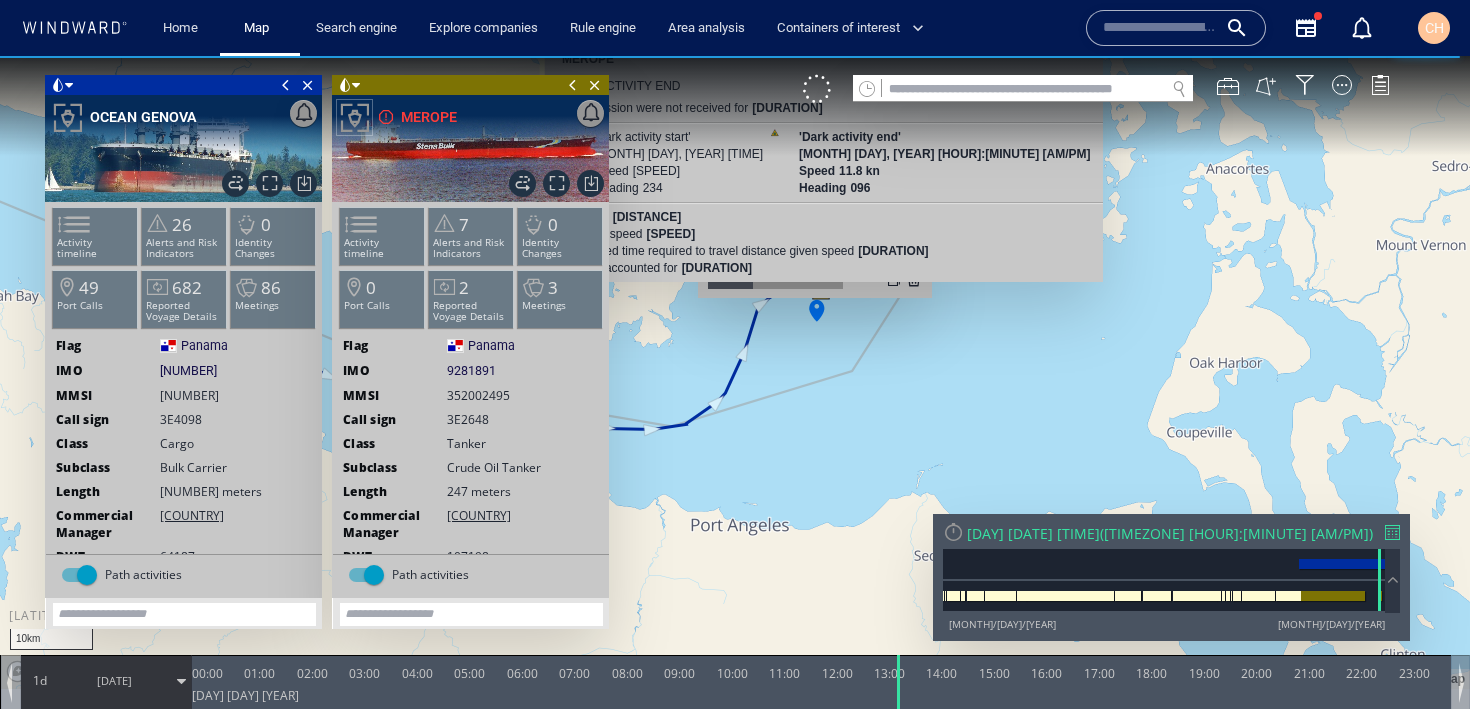 click on "48.35, -123.31 48°21.12170'N, 123°18.50922'W 48°21'7"N, 123°18'31"W DMS DD DDM" at bounding box center [815, 266] 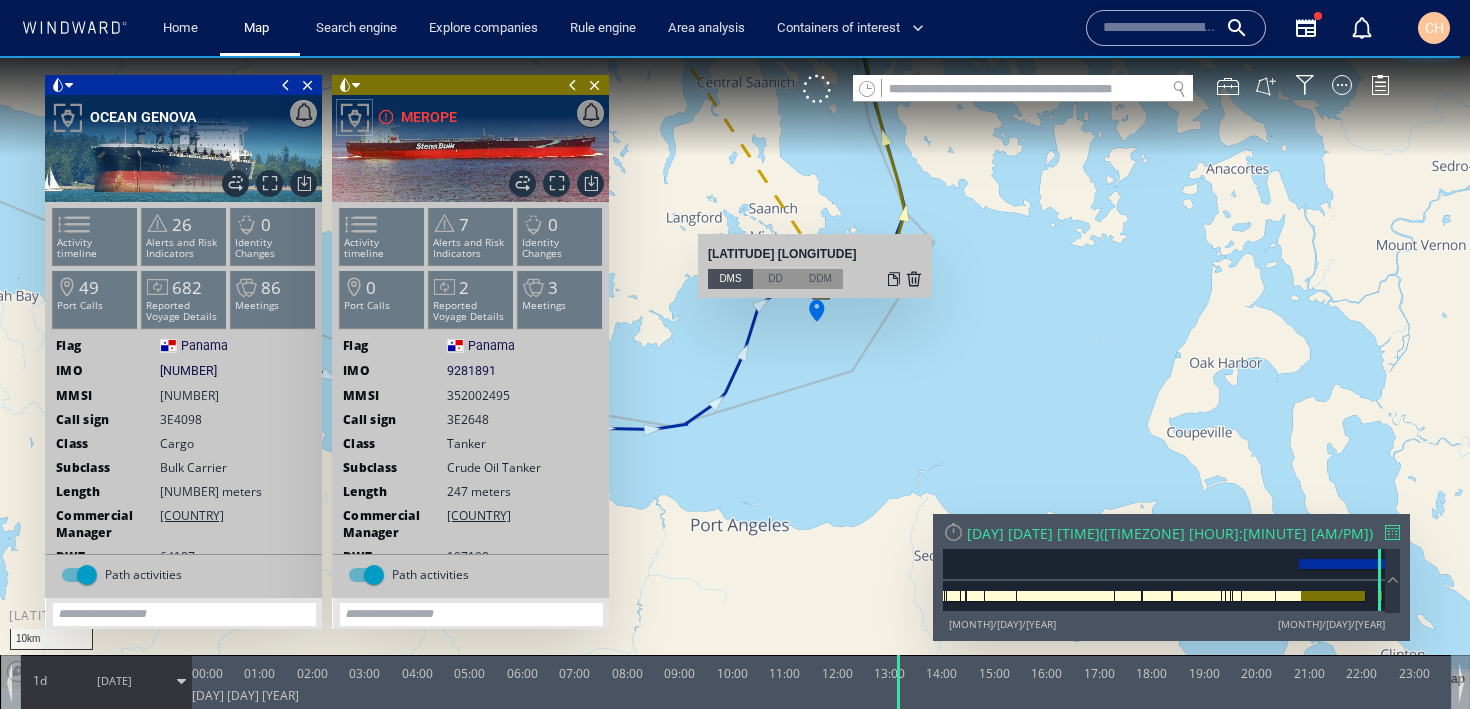 click at bounding box center (894, 279) 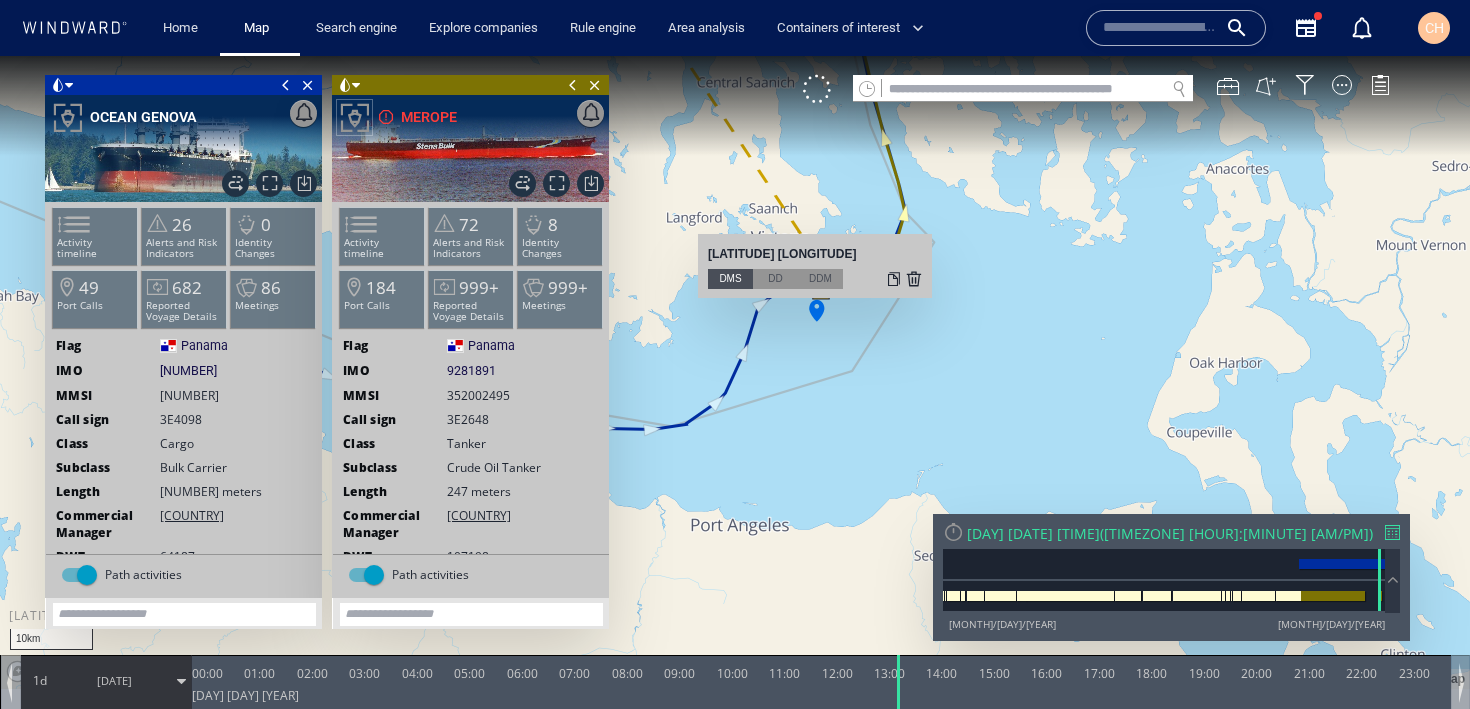 click at bounding box center (914, 279) 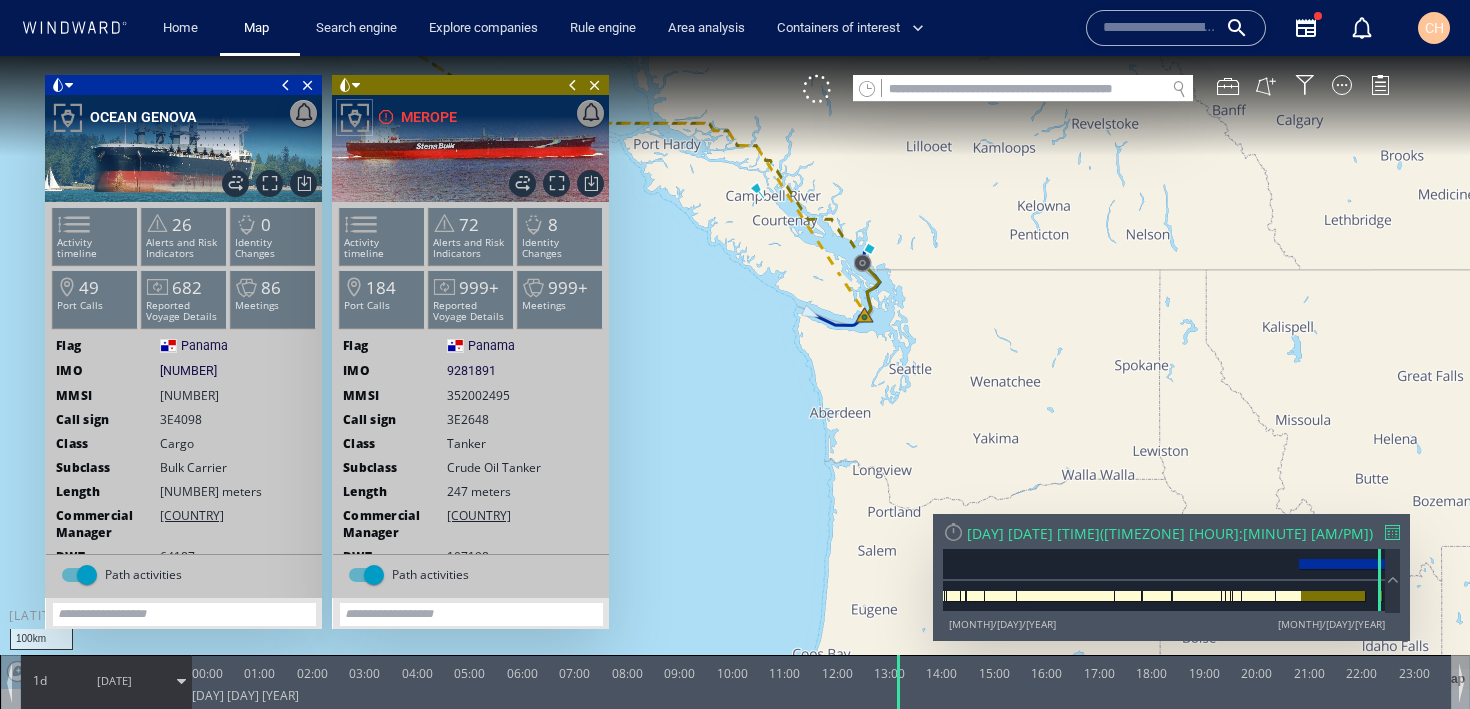 click at bounding box center (735, 372) 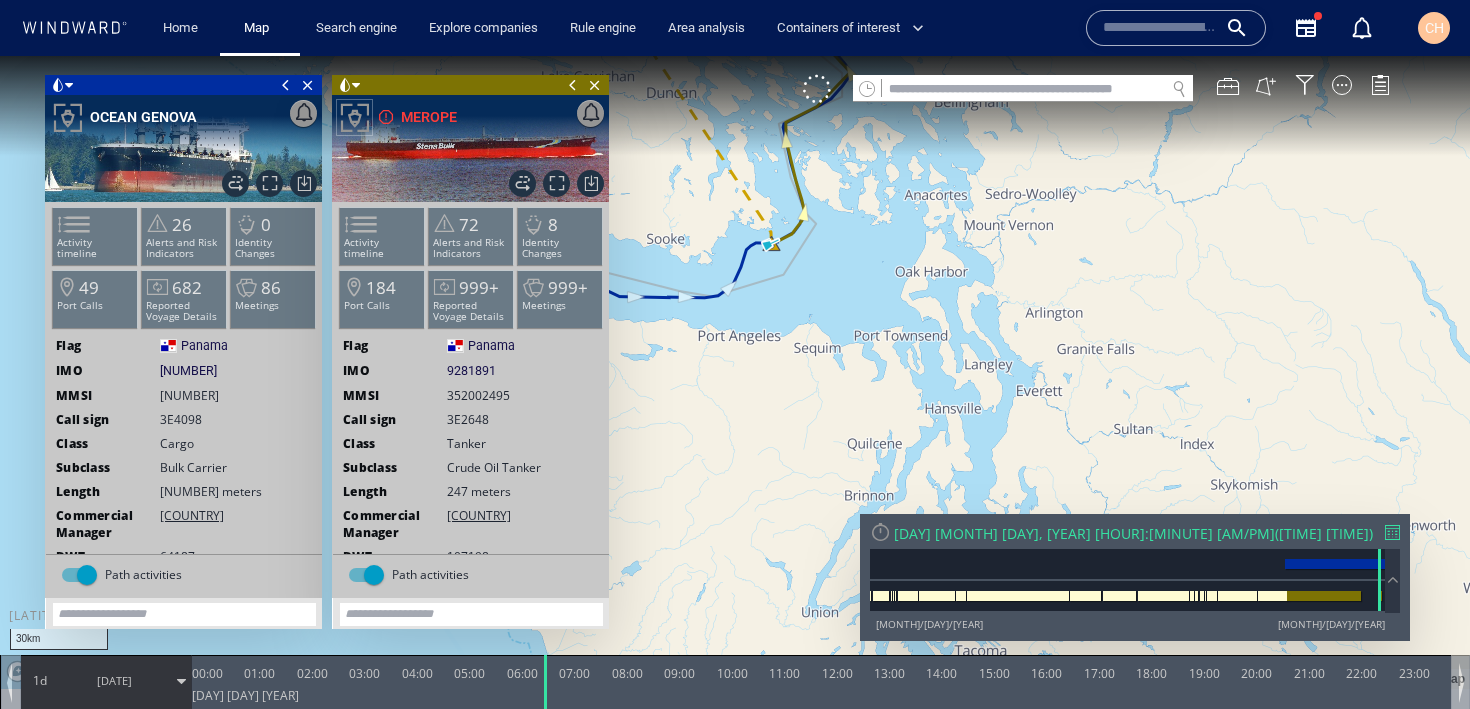 click at bounding box center (735, 372) 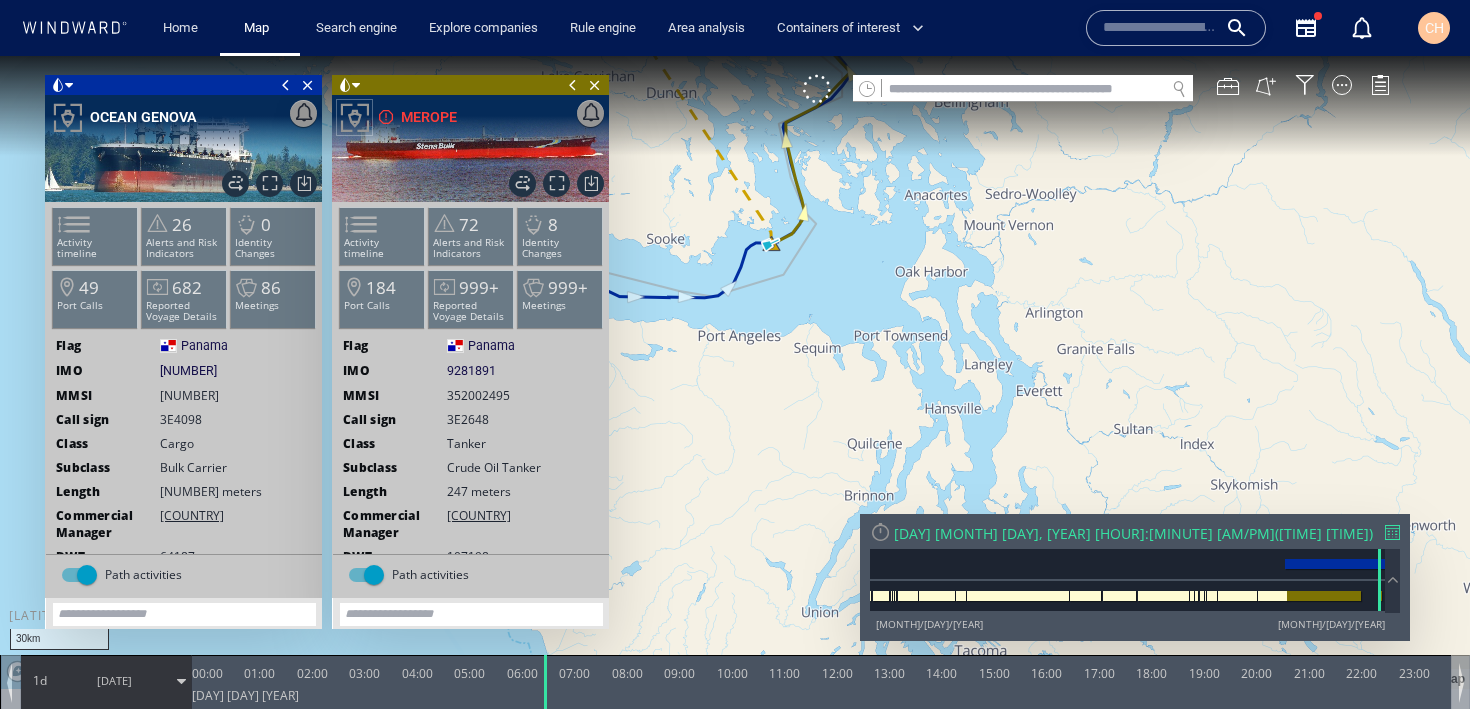 drag, startPoint x: 789, startPoint y: 343, endPoint x: 846, endPoint y: 468, distance: 137.38268 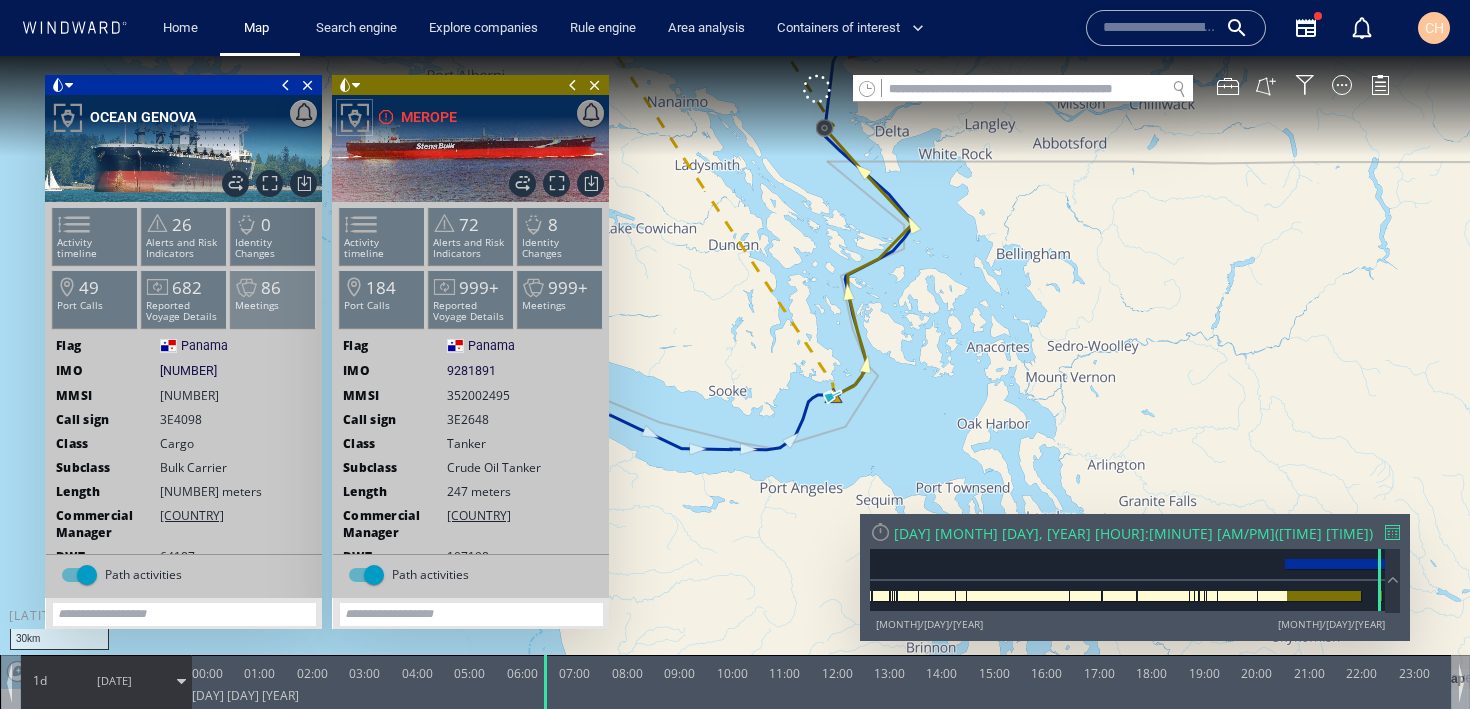 click on "86 Meetings" at bounding box center [273, 299] 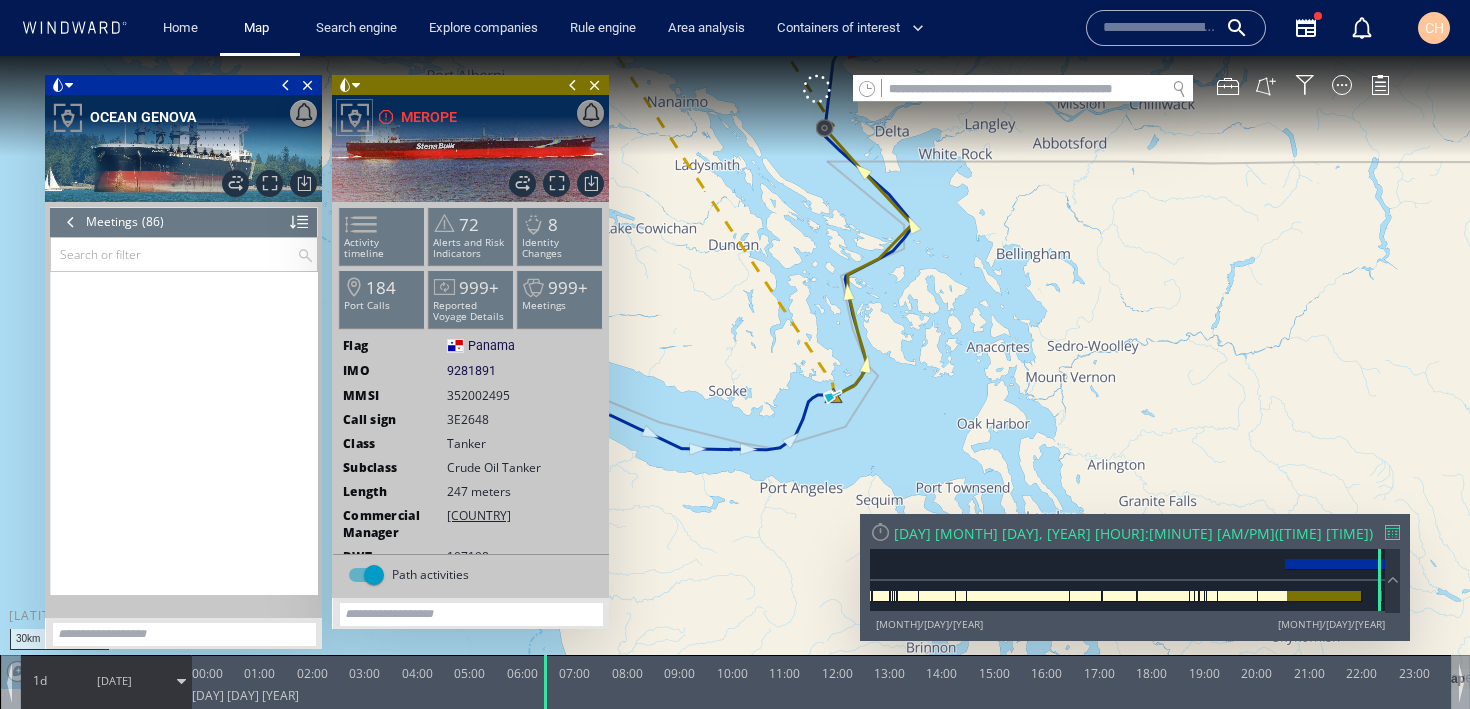 scroll, scrollTop: 4235, scrollLeft: 0, axis: vertical 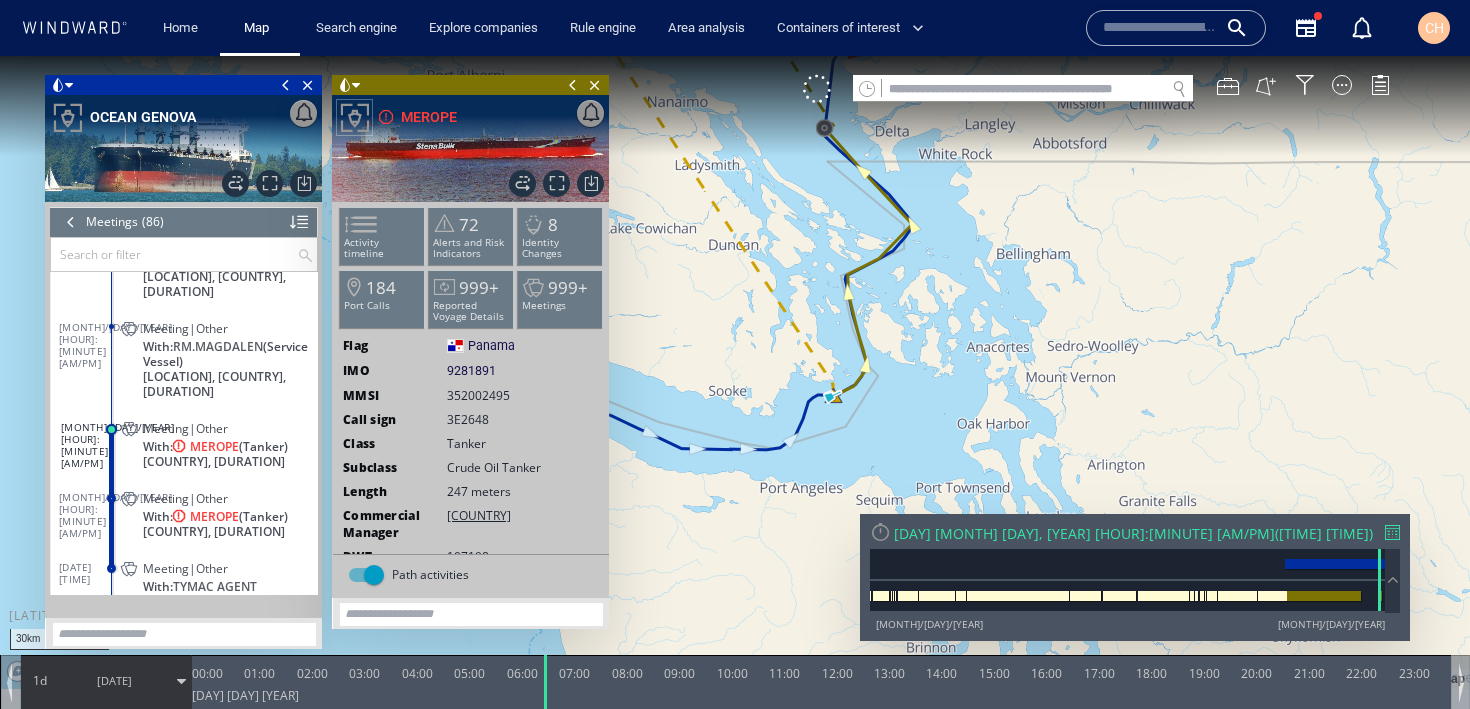 click at bounding box center (735, 372) 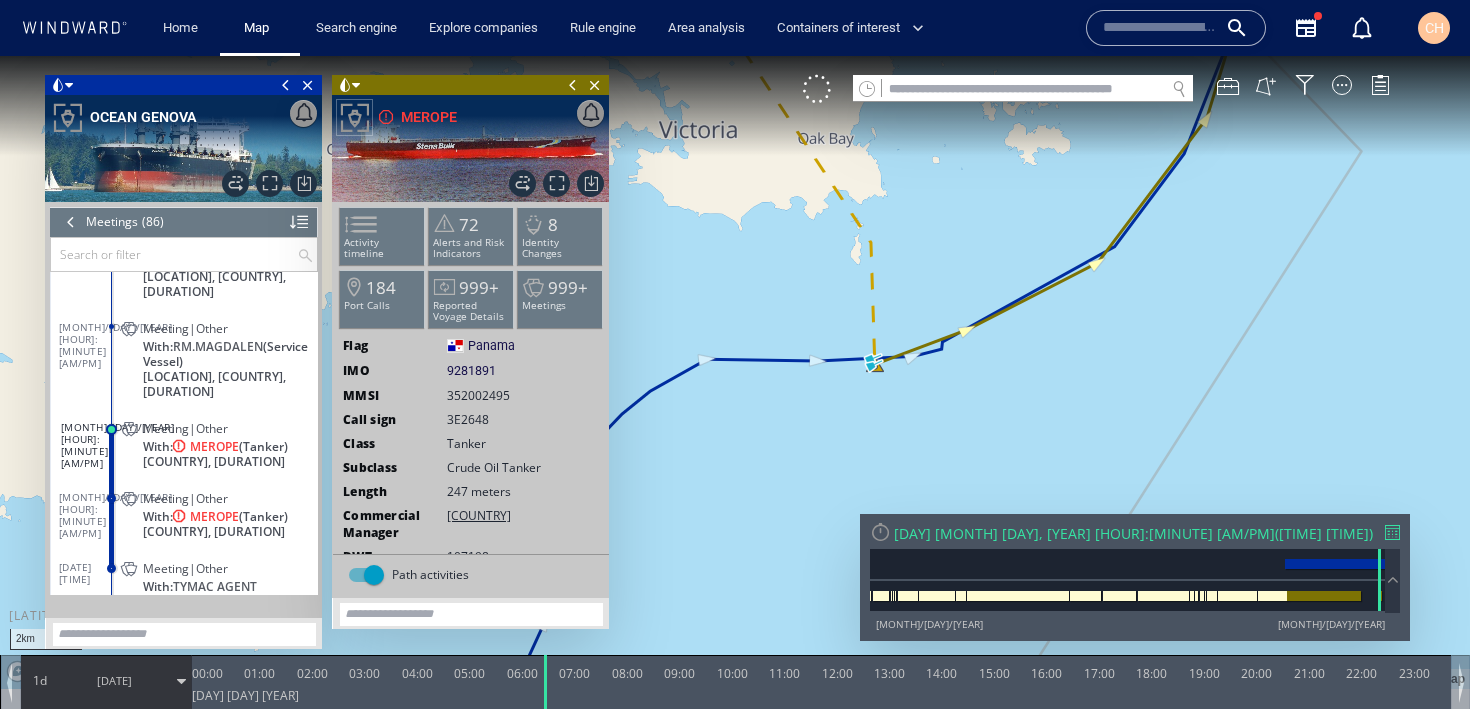 click on "[DATE]" at bounding box center (114, 680) 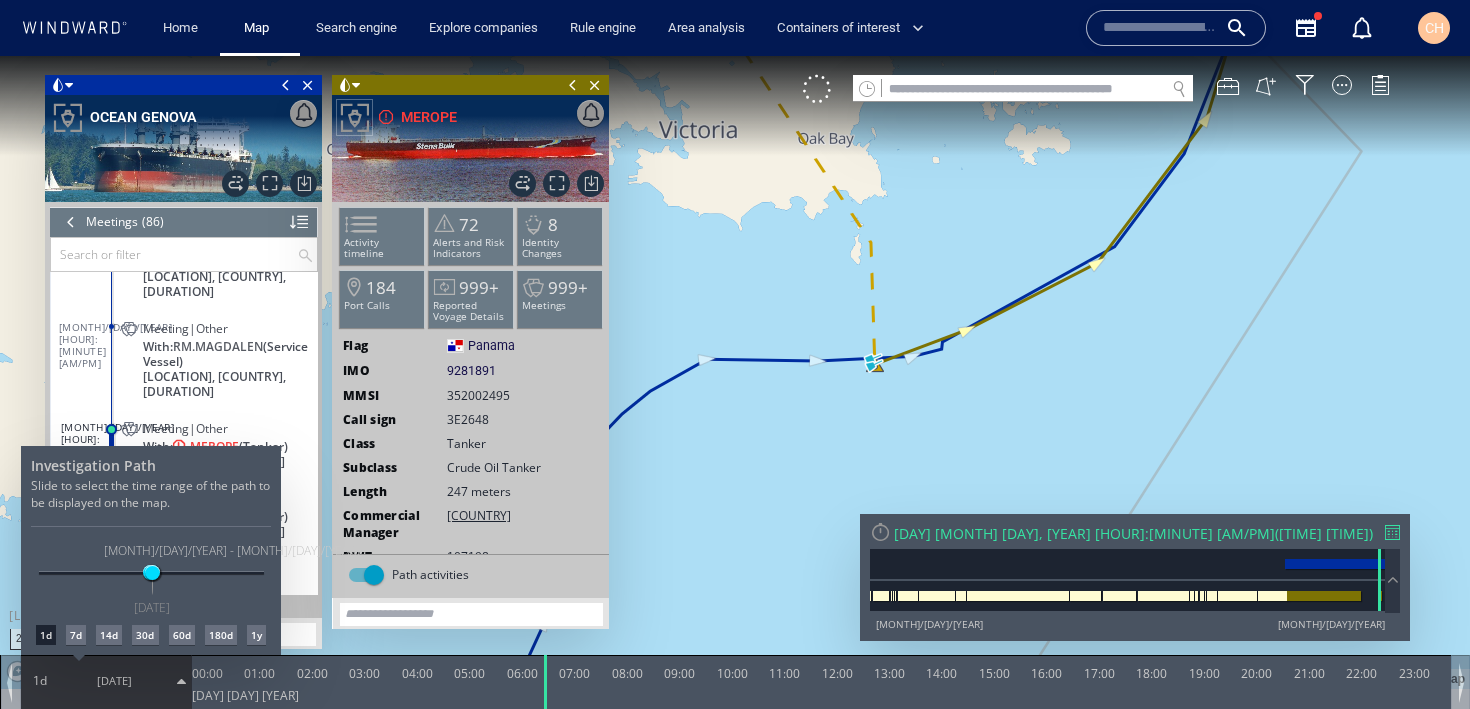 click on "7d" at bounding box center (76, 635) 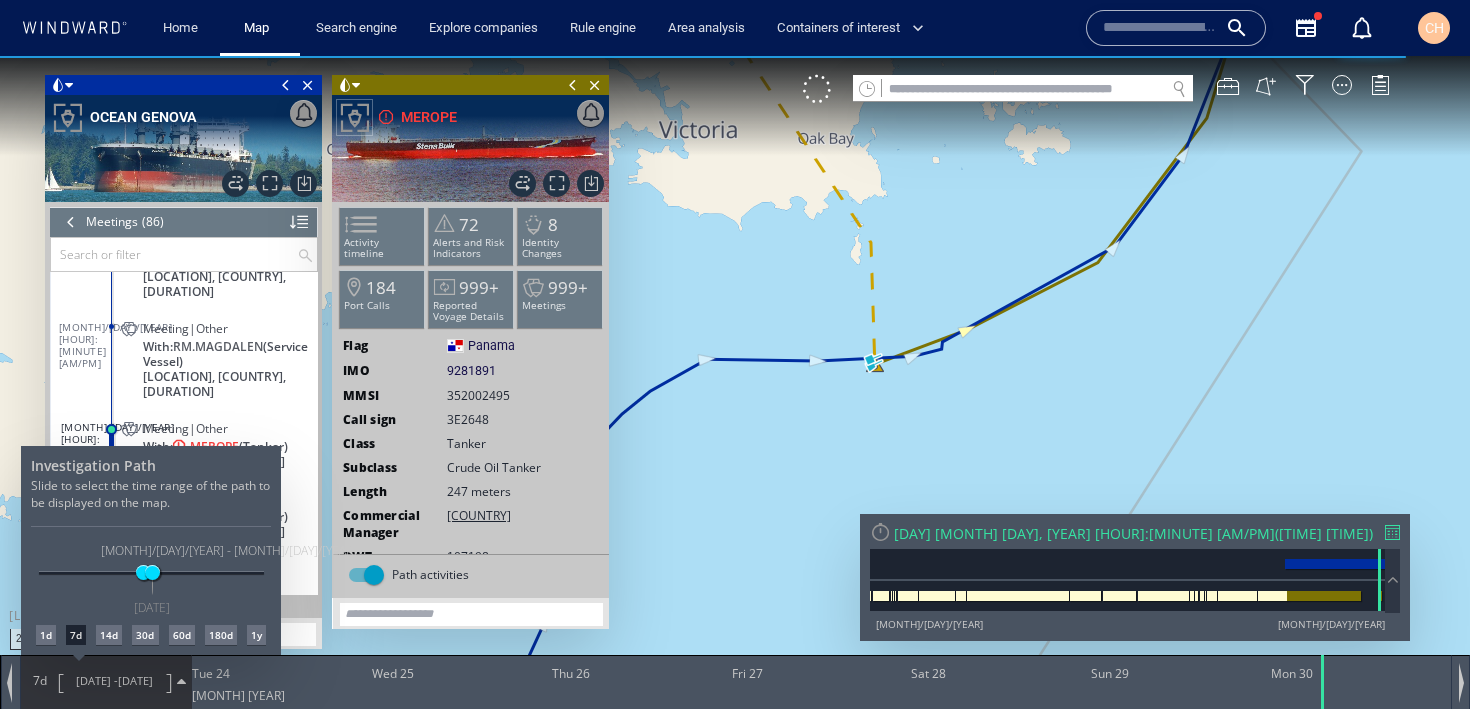 click at bounding box center (735, 382) 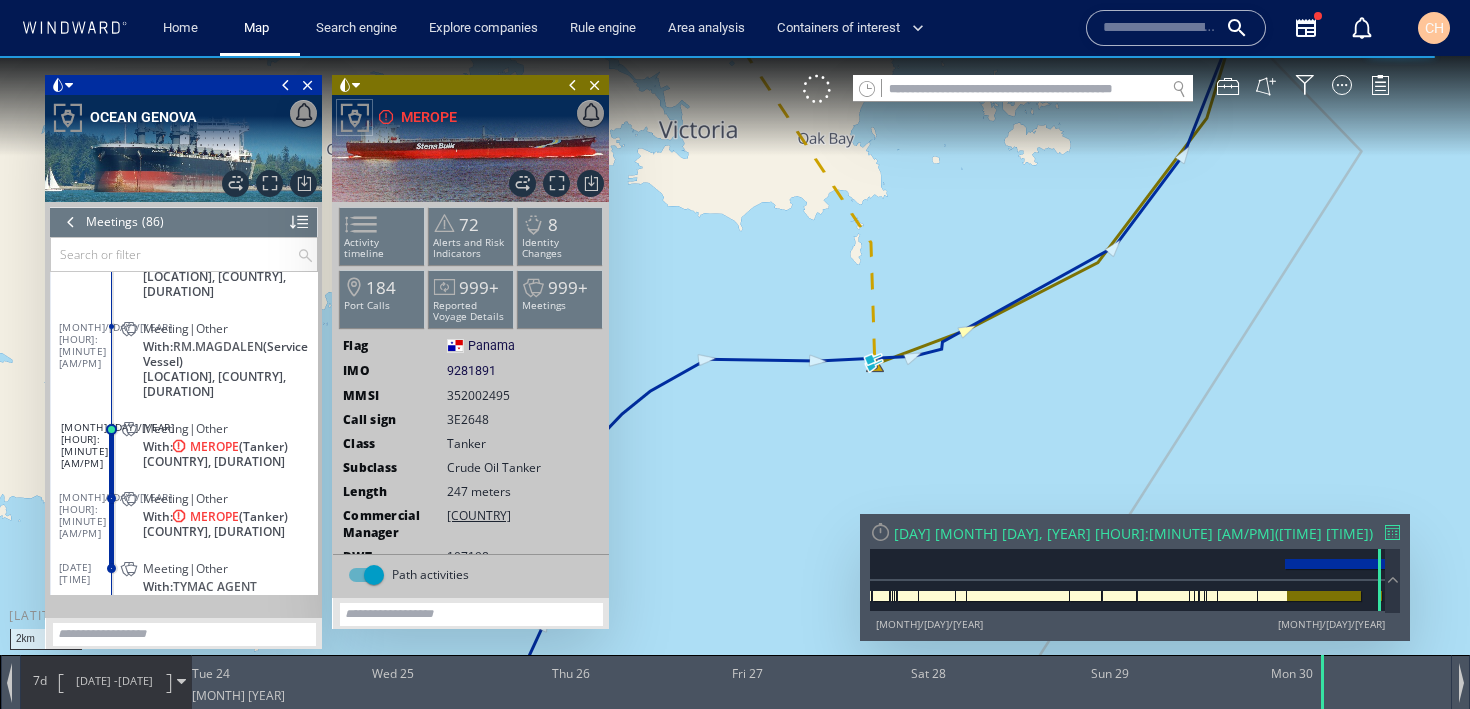 click at bounding box center (71, 222) 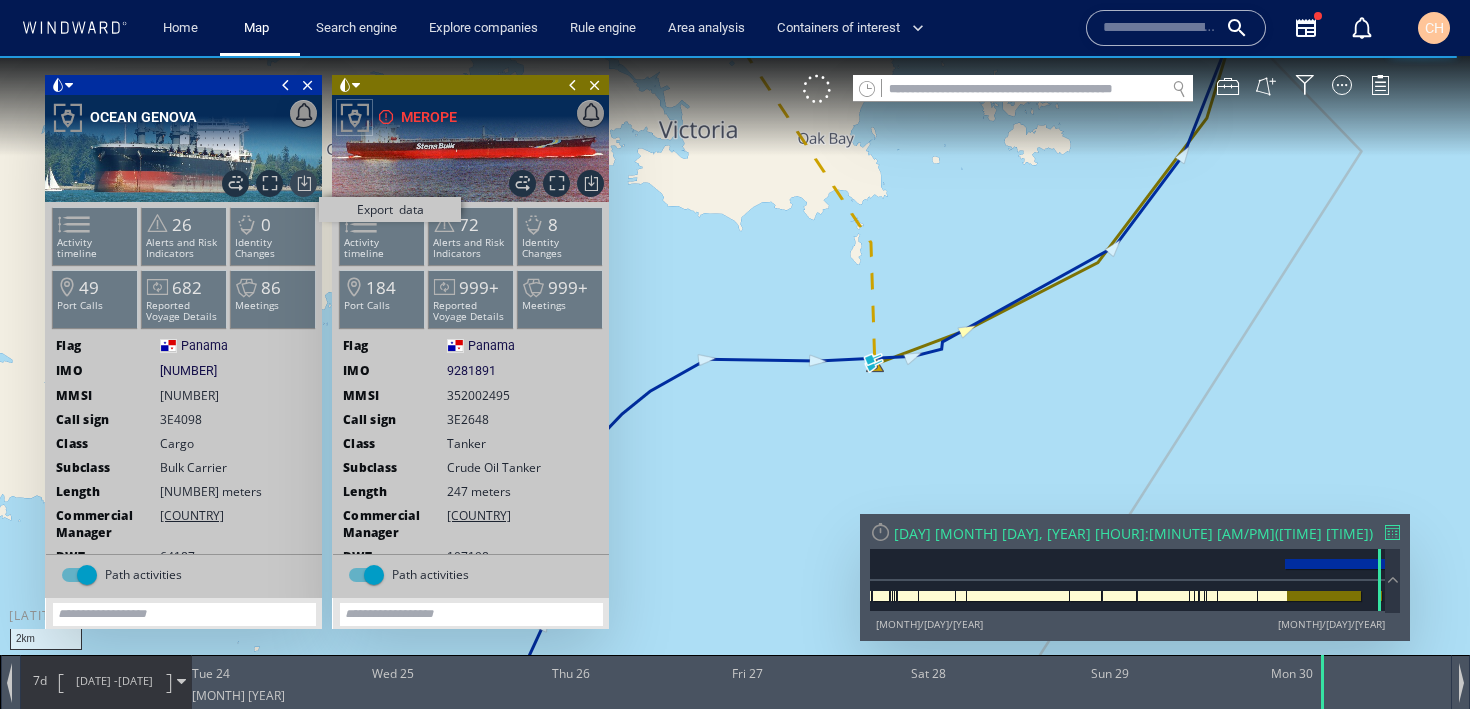 click on "Export data" at bounding box center (303, 183) 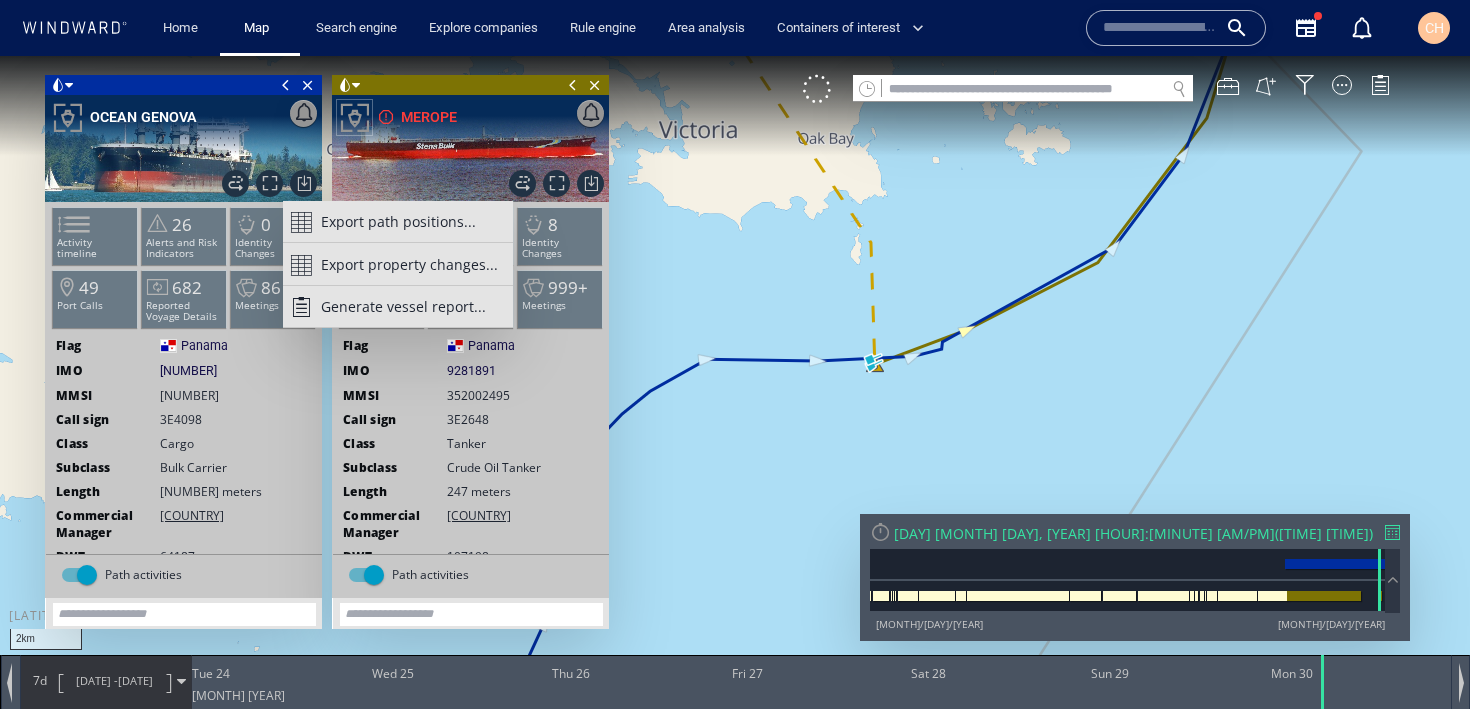 click on "Export path positions..." 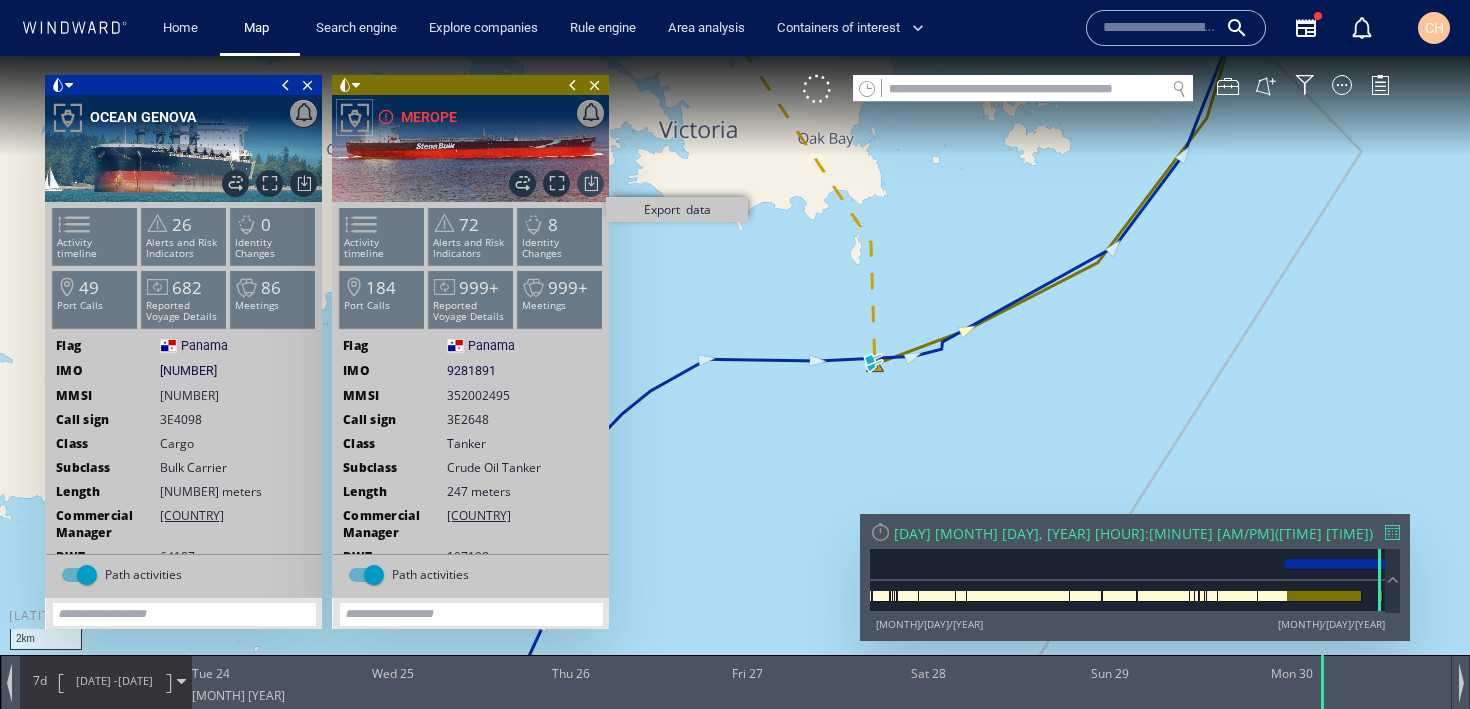 click on "Export data" at bounding box center [590, 183] 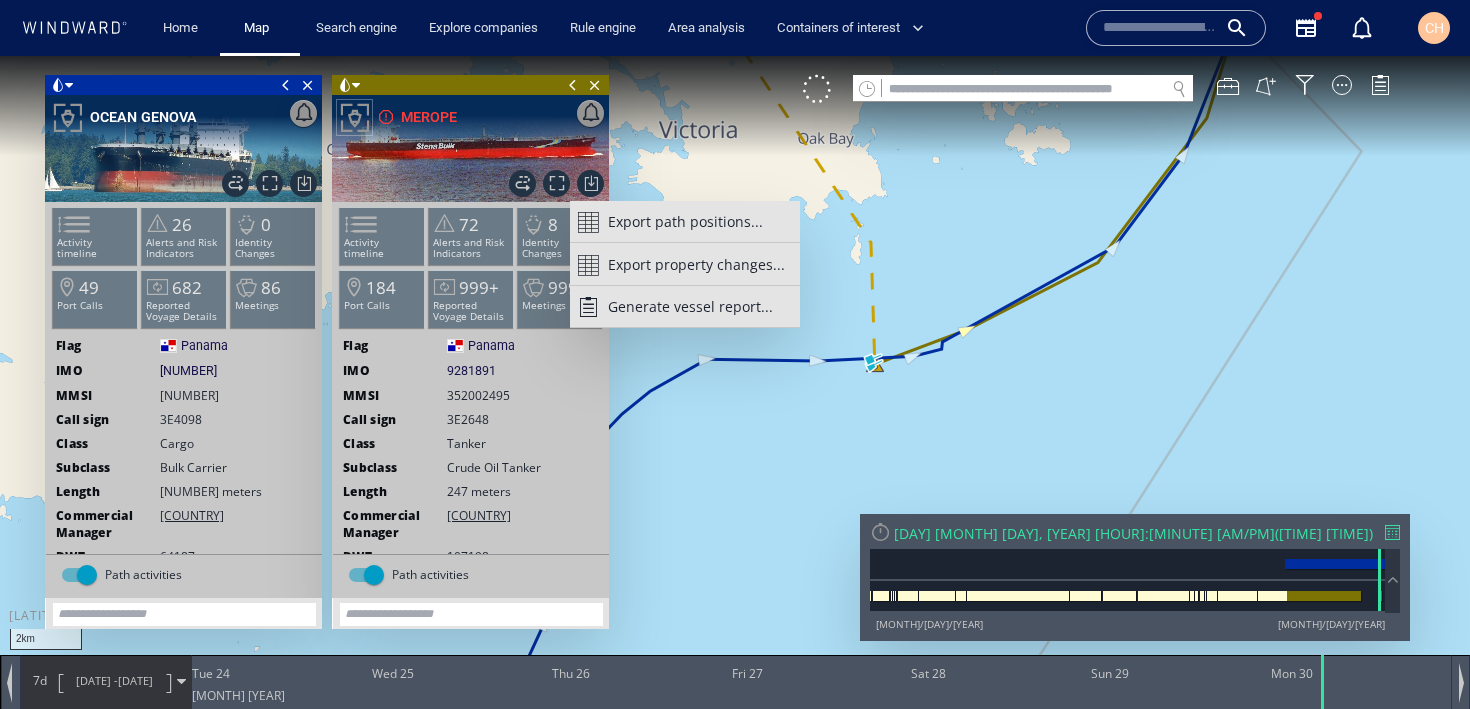 click on "Export path positions..." 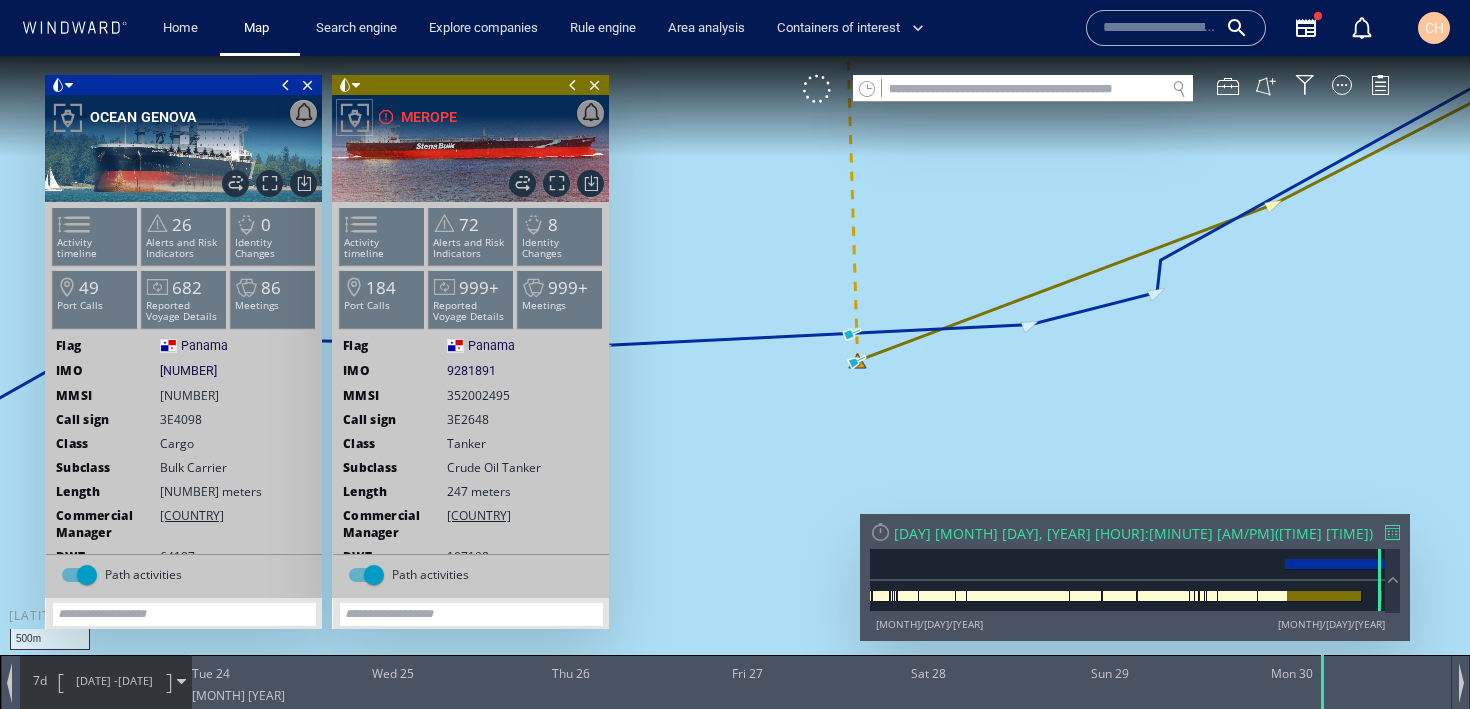 drag, startPoint x: 868, startPoint y: 377, endPoint x: 872, endPoint y: 398, distance: 21.377558 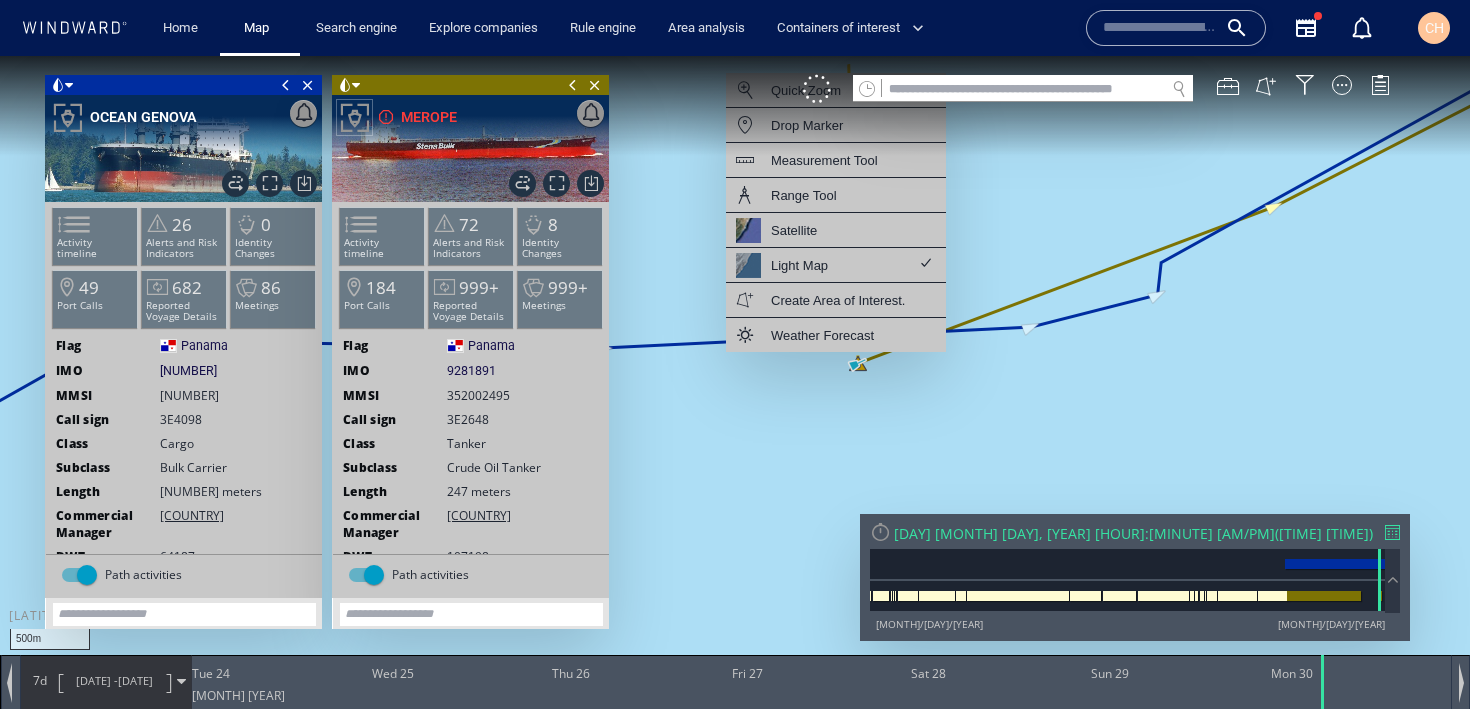 click on "Drop Marker" at bounding box center [807, 125] 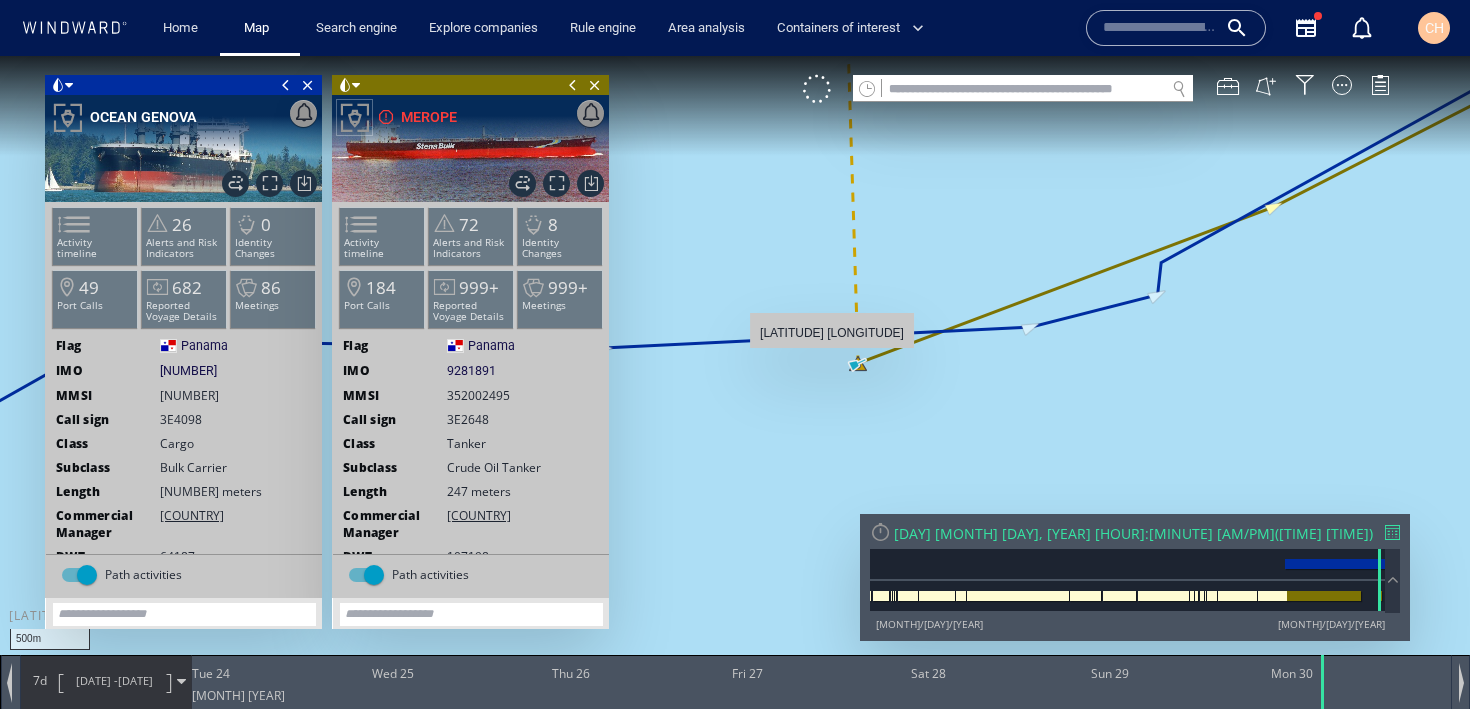 click at bounding box center (735, 372) 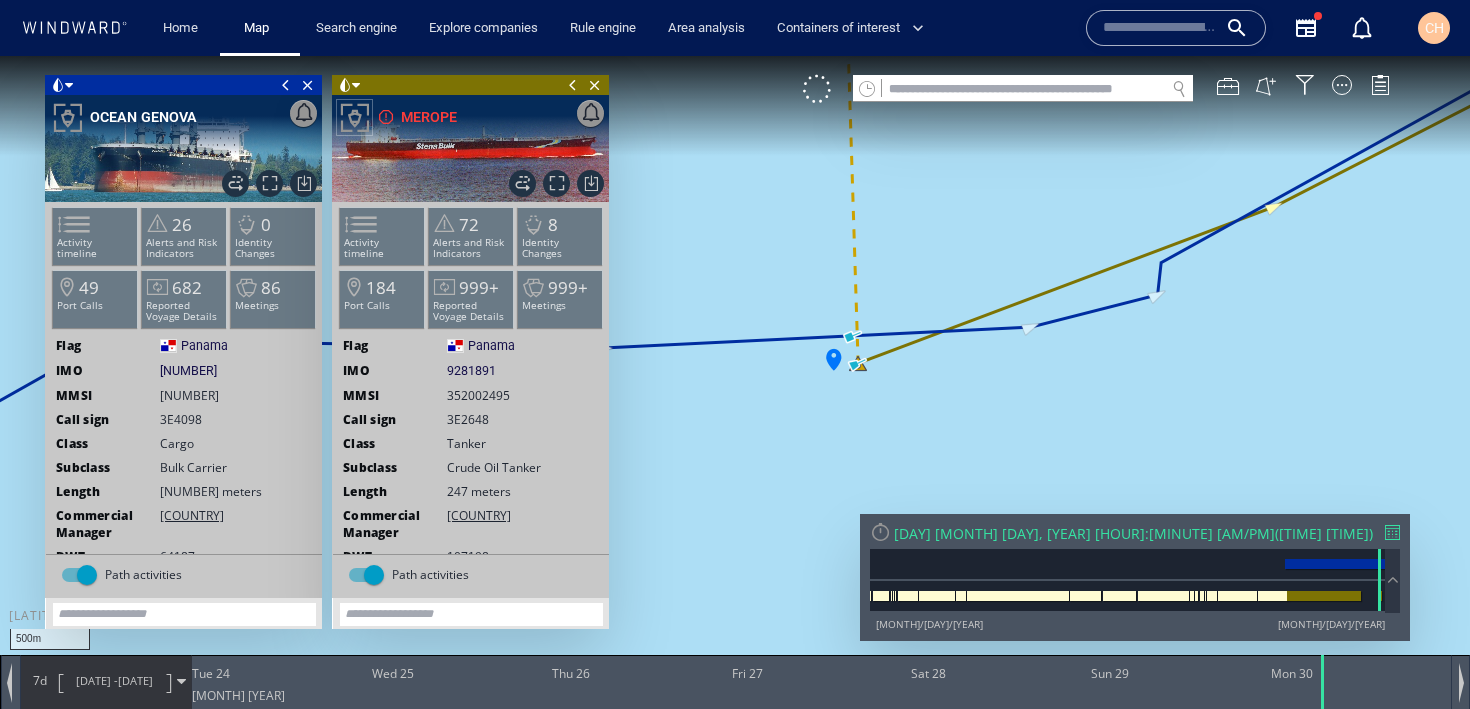 click at bounding box center (735, 372) 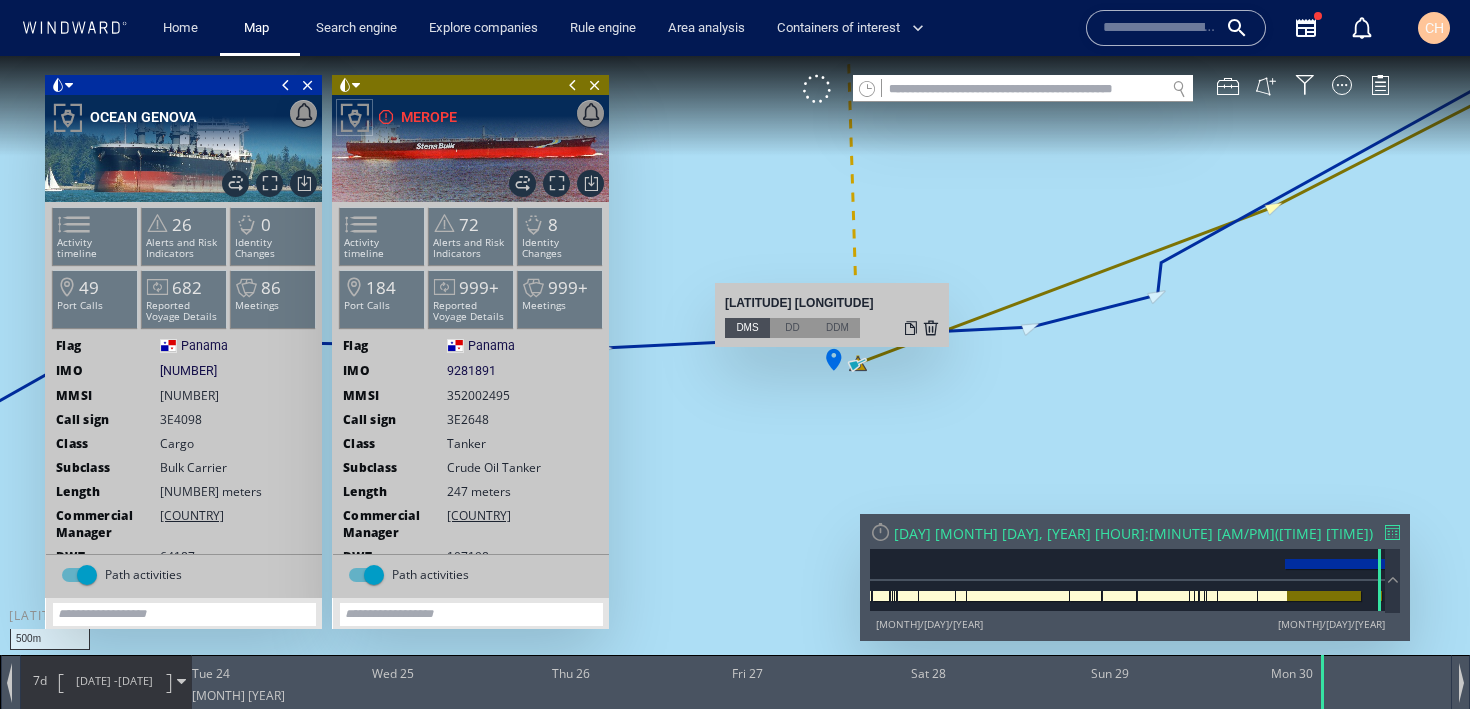 click at bounding box center (911, 328) 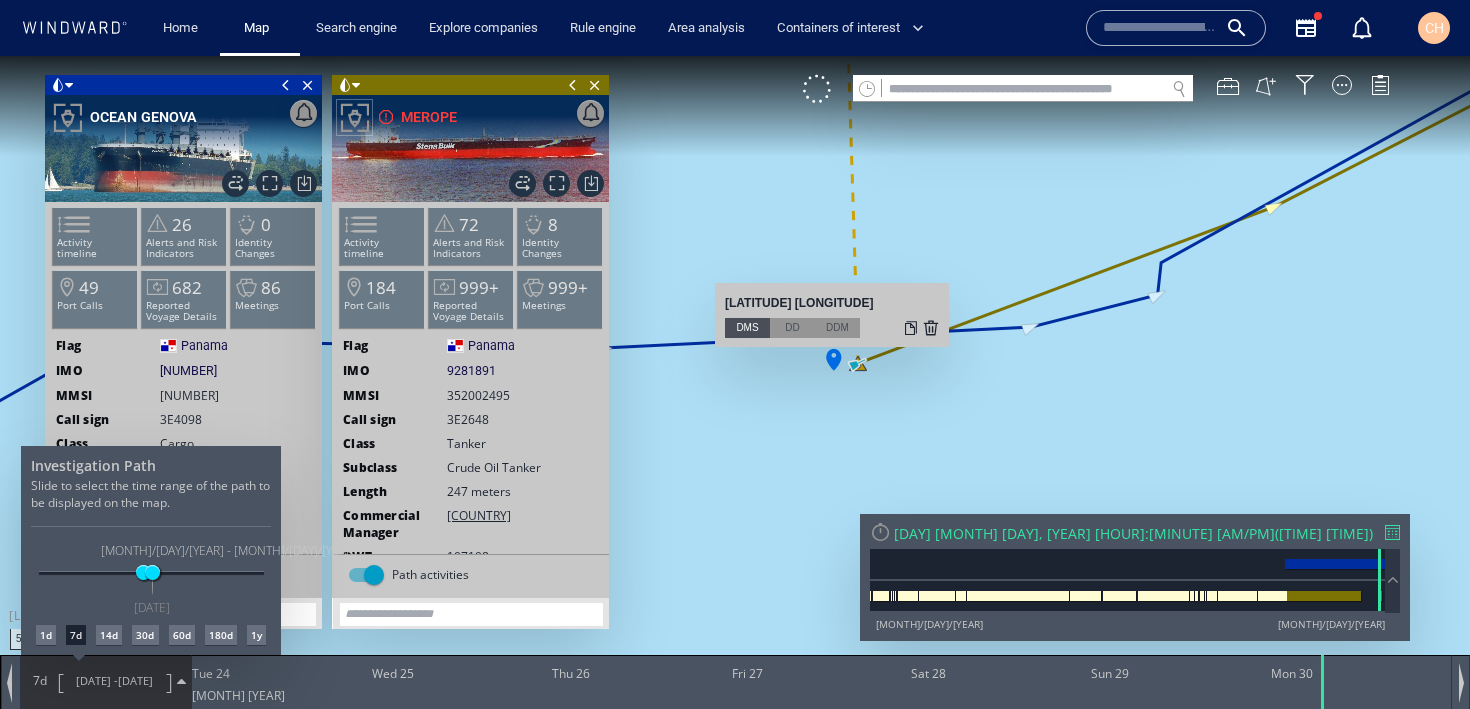 click on "1d" at bounding box center [46, 635] 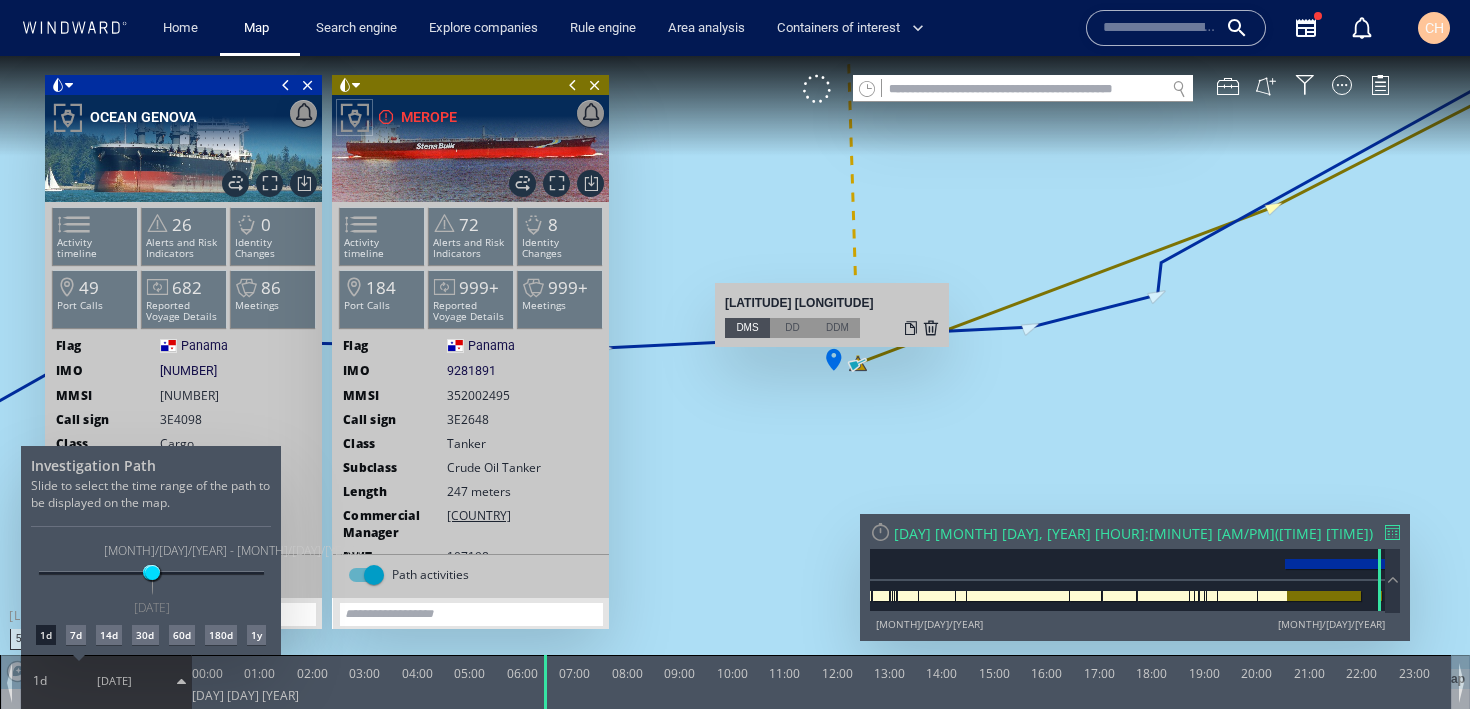 click at bounding box center (735, 382) 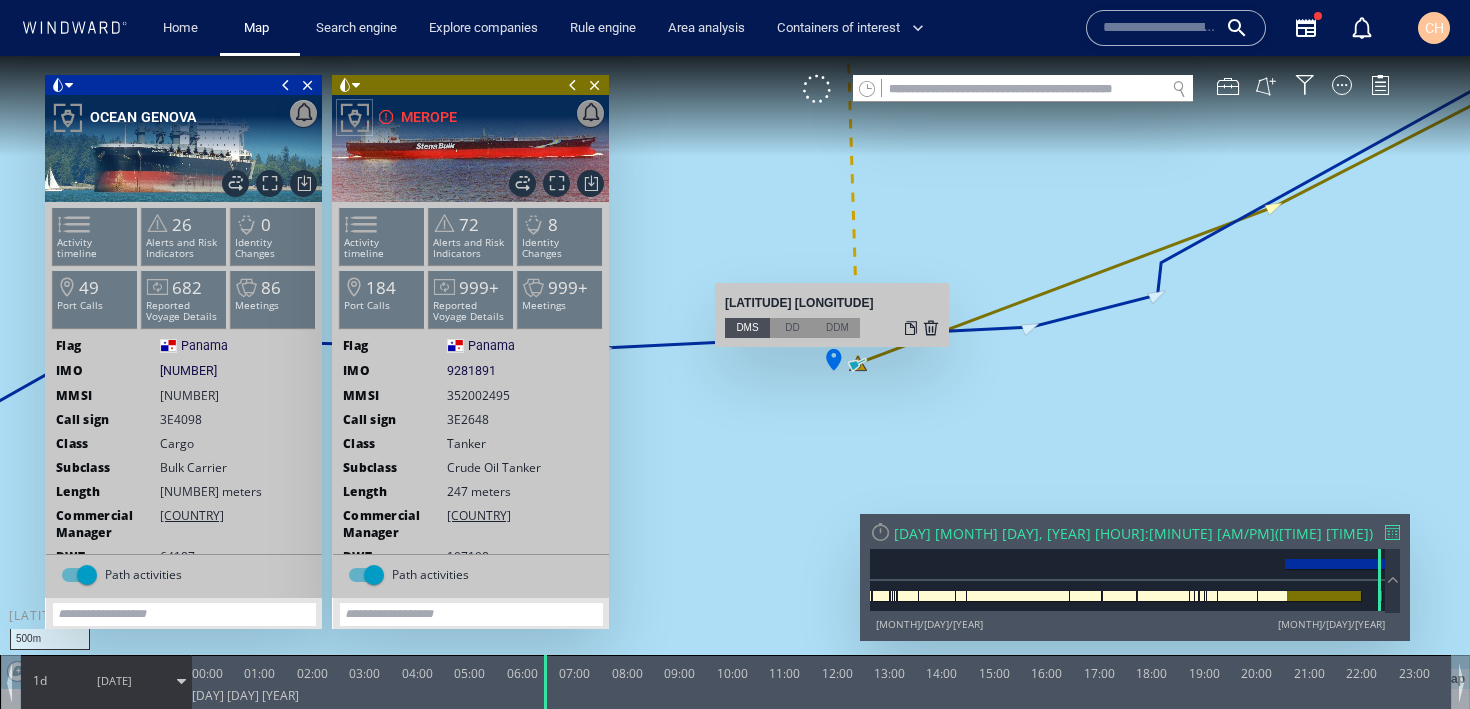 click at bounding box center [911, 328] 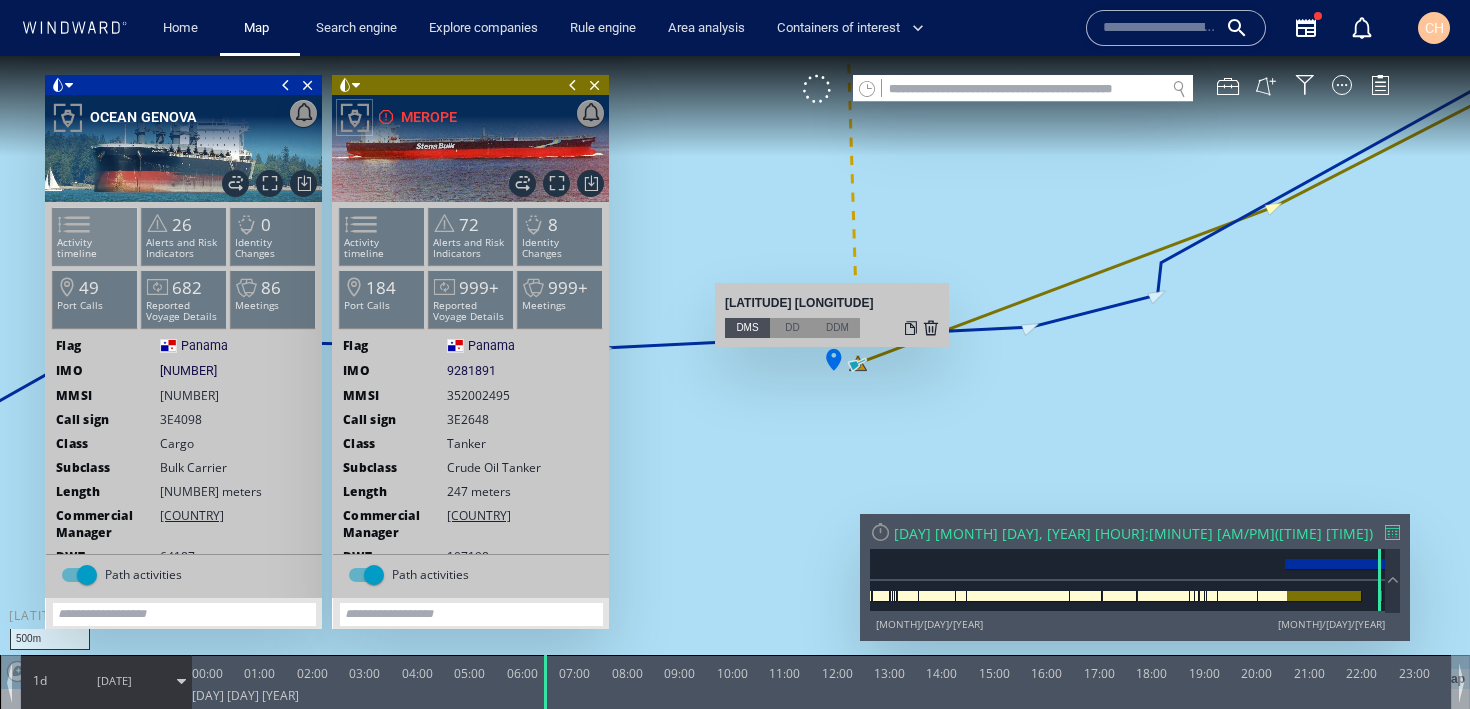 click on "Activity timeline" at bounding box center [95, 248] 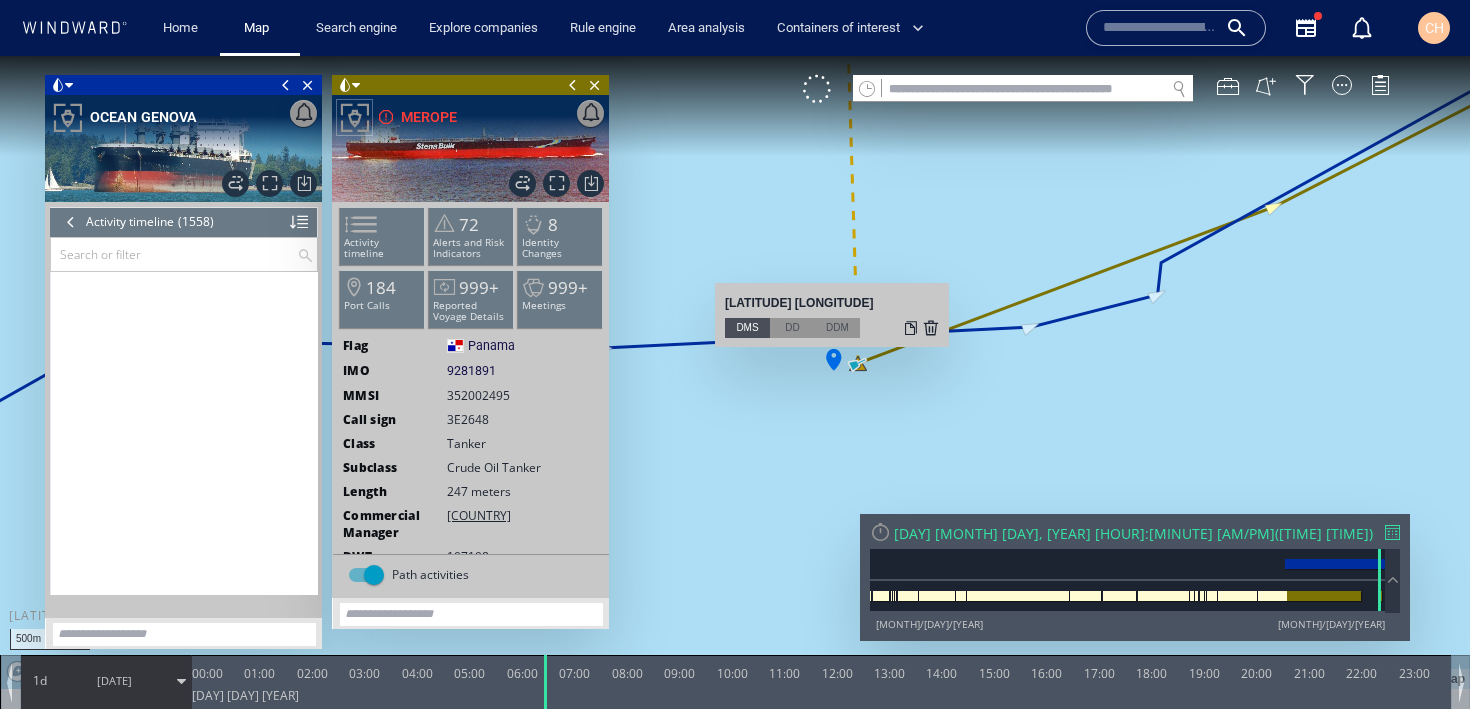 scroll, scrollTop: 82610, scrollLeft: 0, axis: vertical 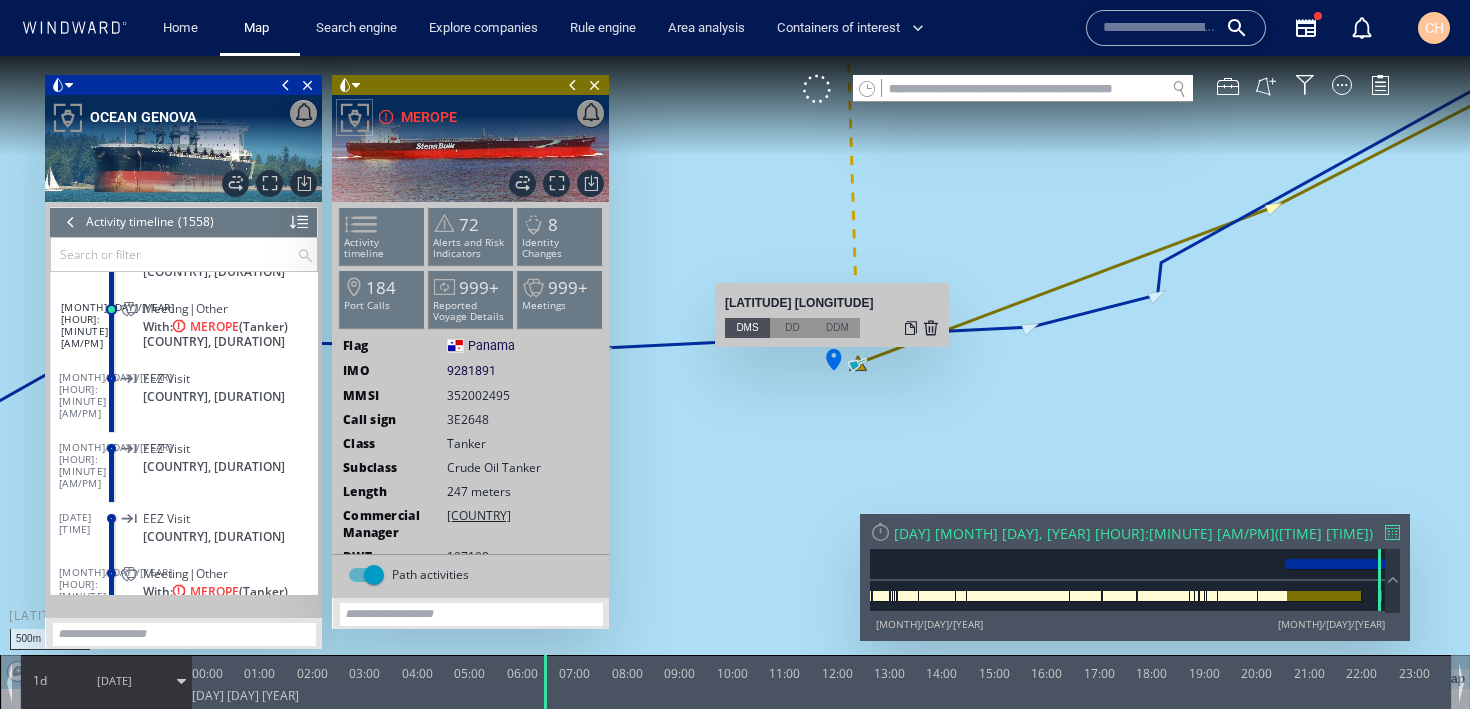 click at bounding box center (174, 254) 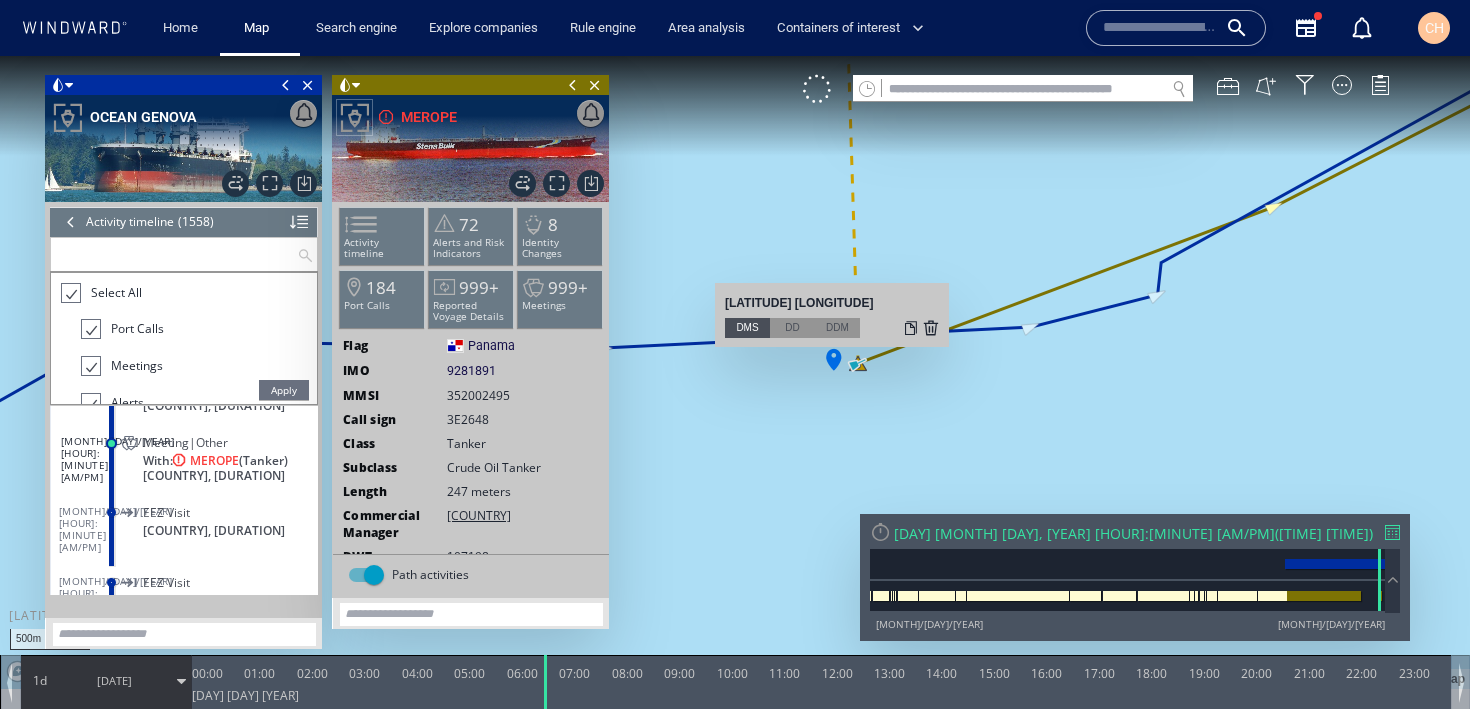 click at bounding box center [174, 254] 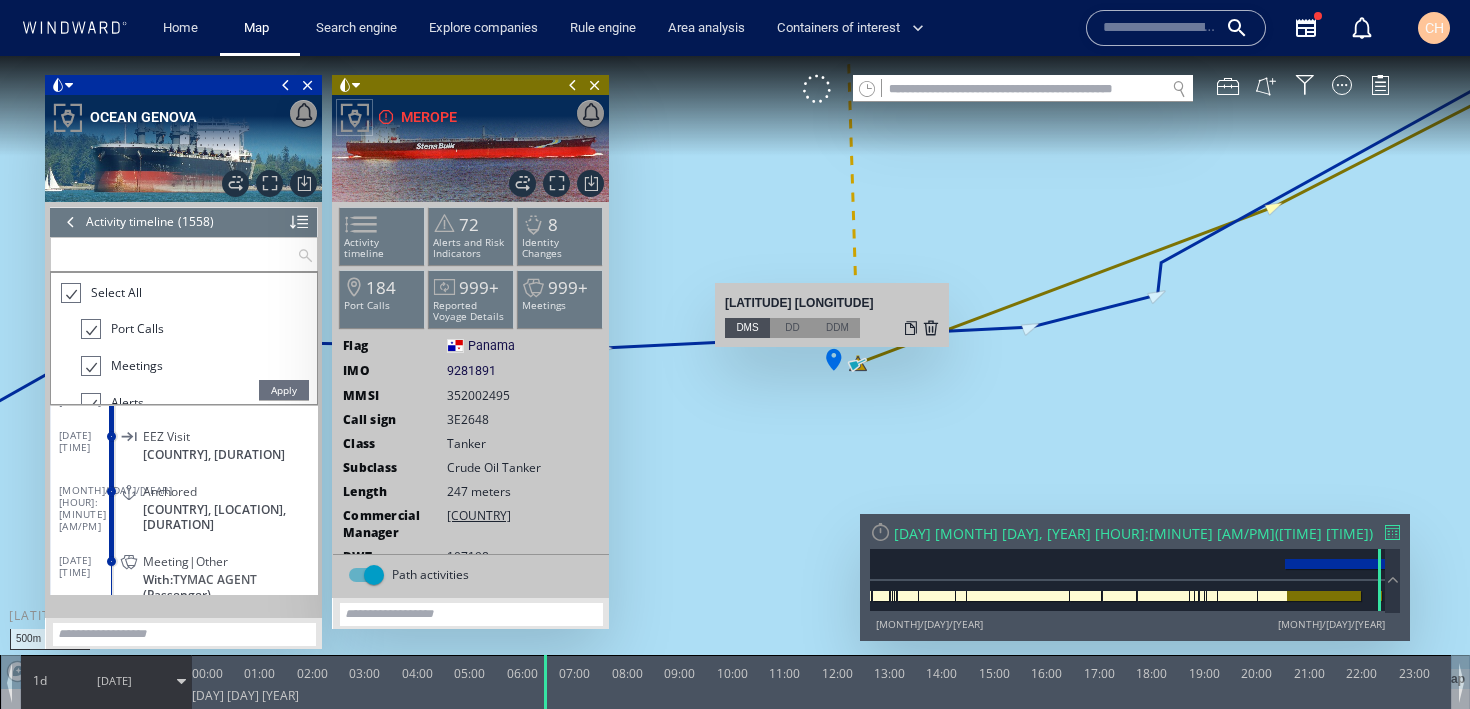scroll, scrollTop: 82895, scrollLeft: 0, axis: vertical 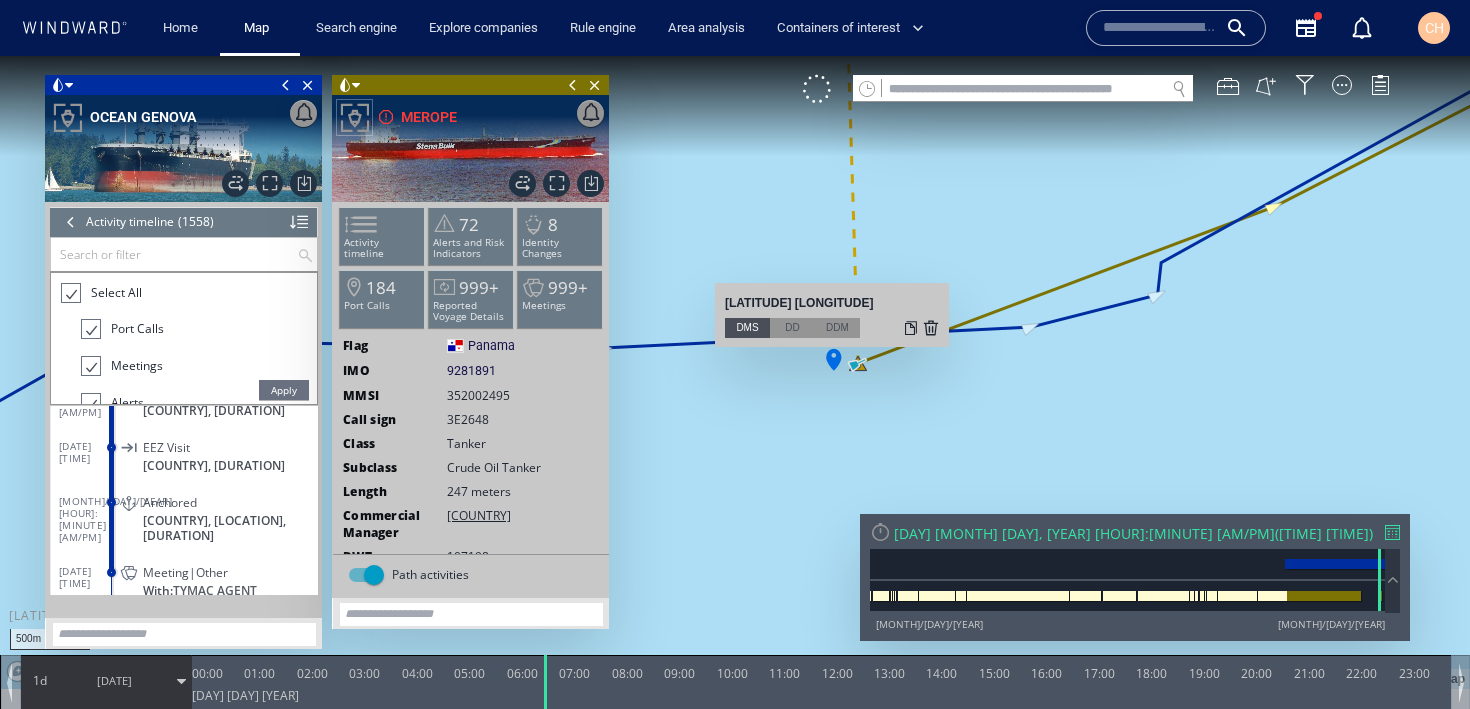 click at bounding box center (71, 222) 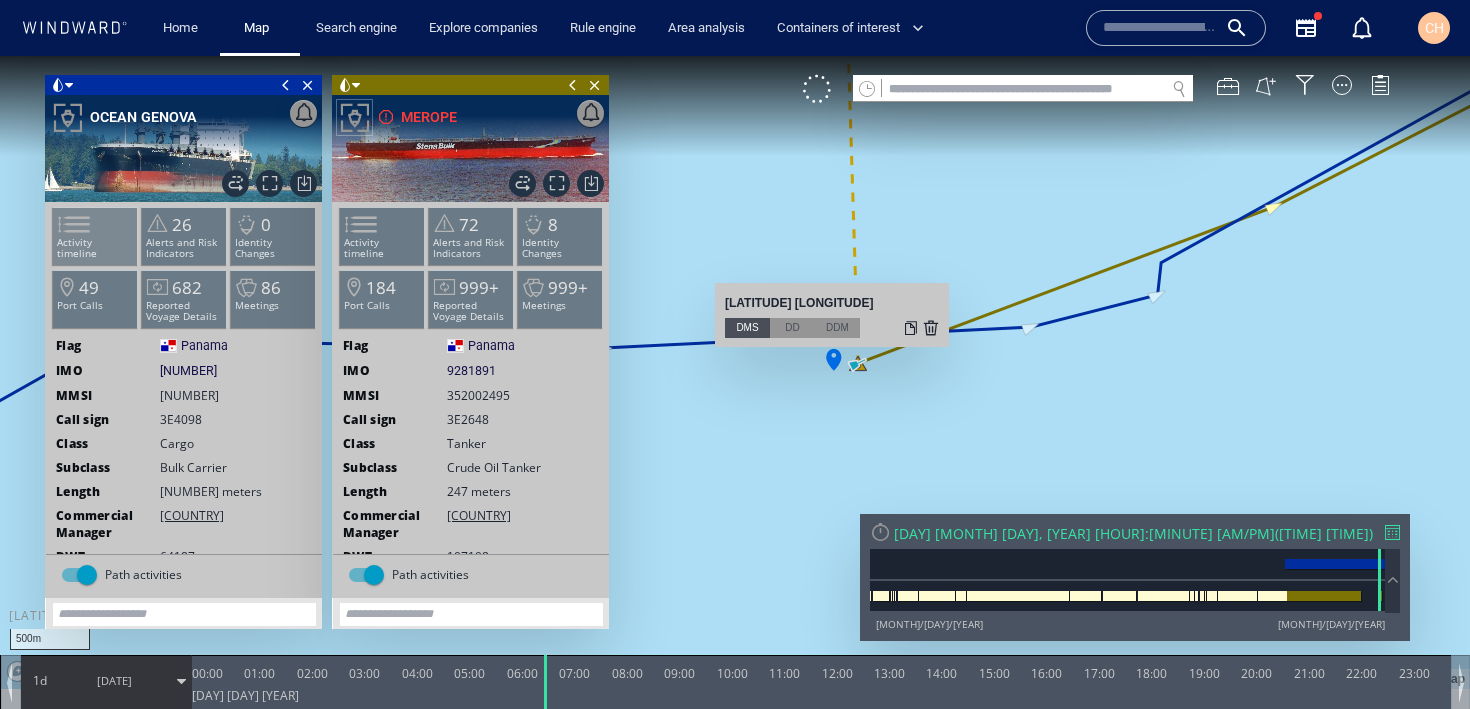 click at bounding box center [62, 224] 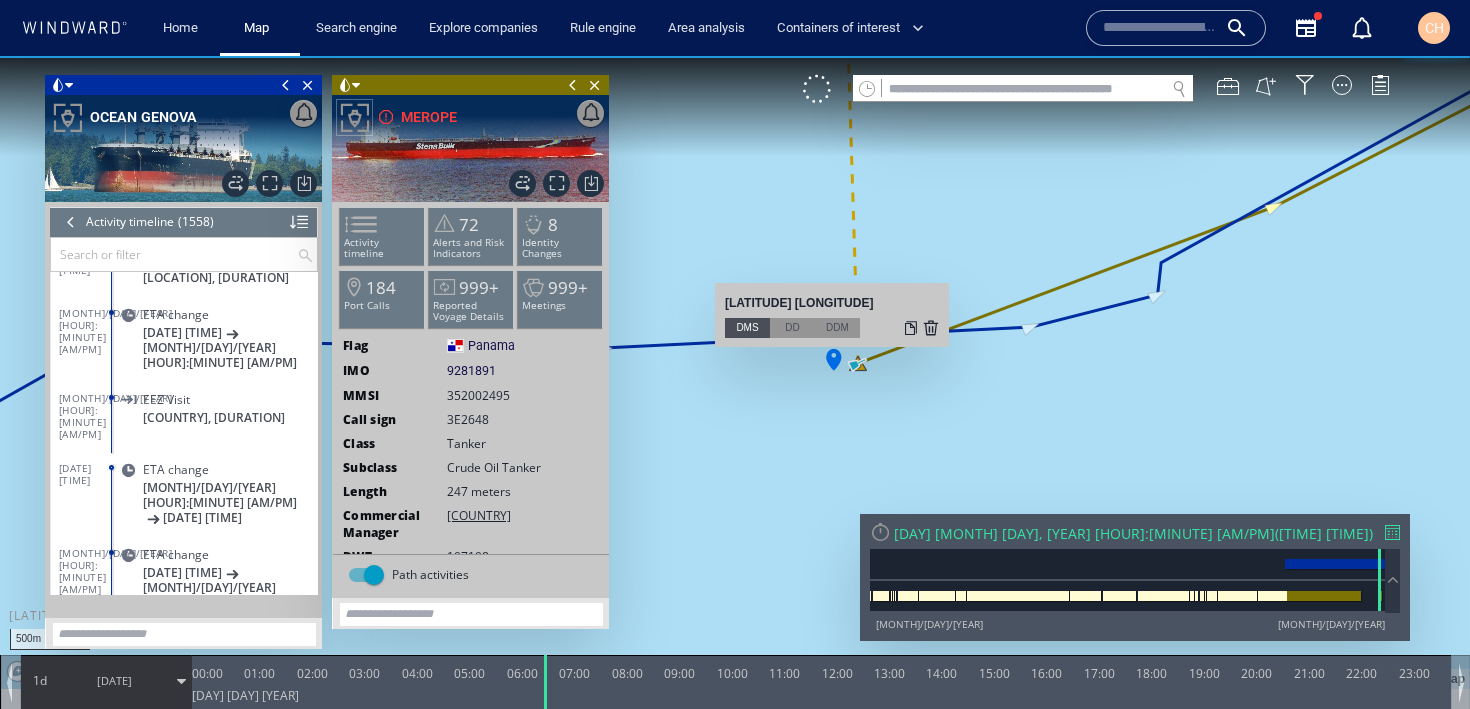 scroll, scrollTop: 82254, scrollLeft: 0, axis: vertical 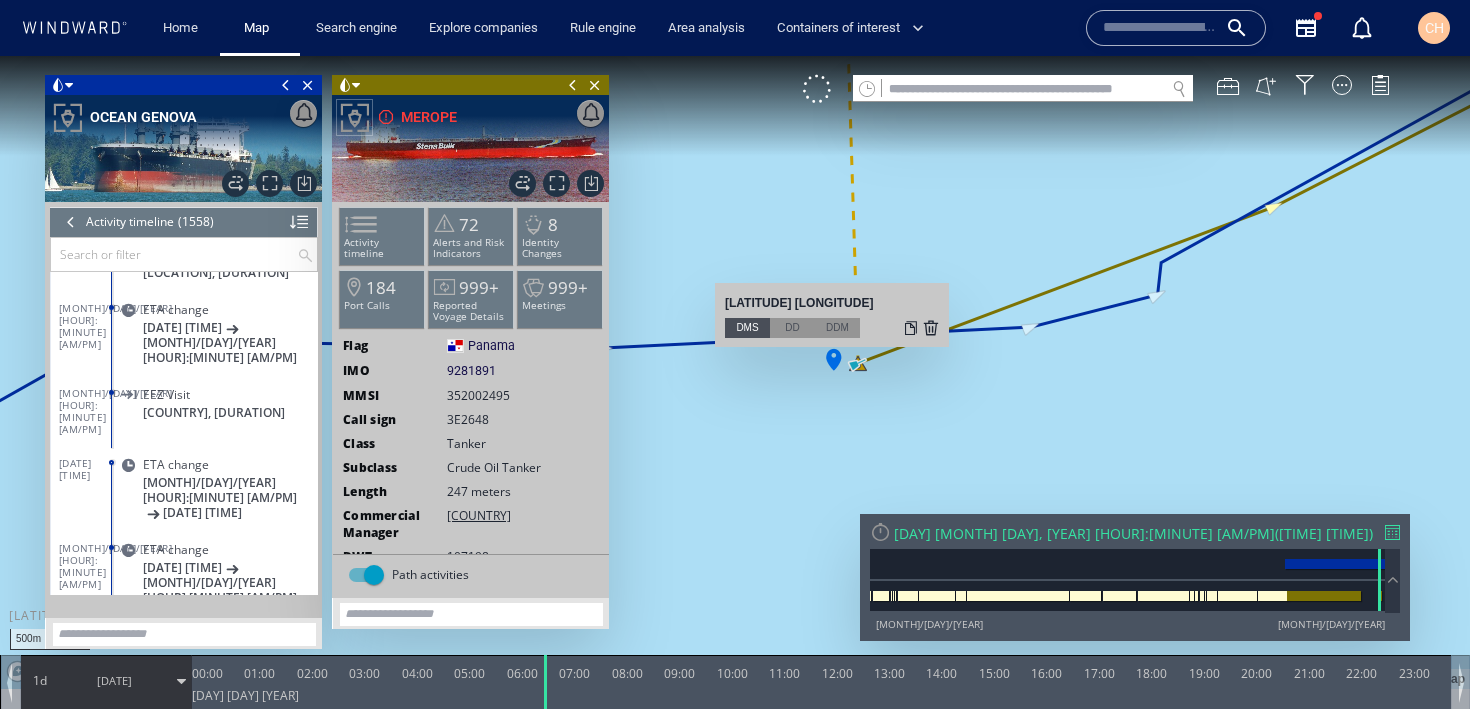 click on "6/30/25 9:00 AM" 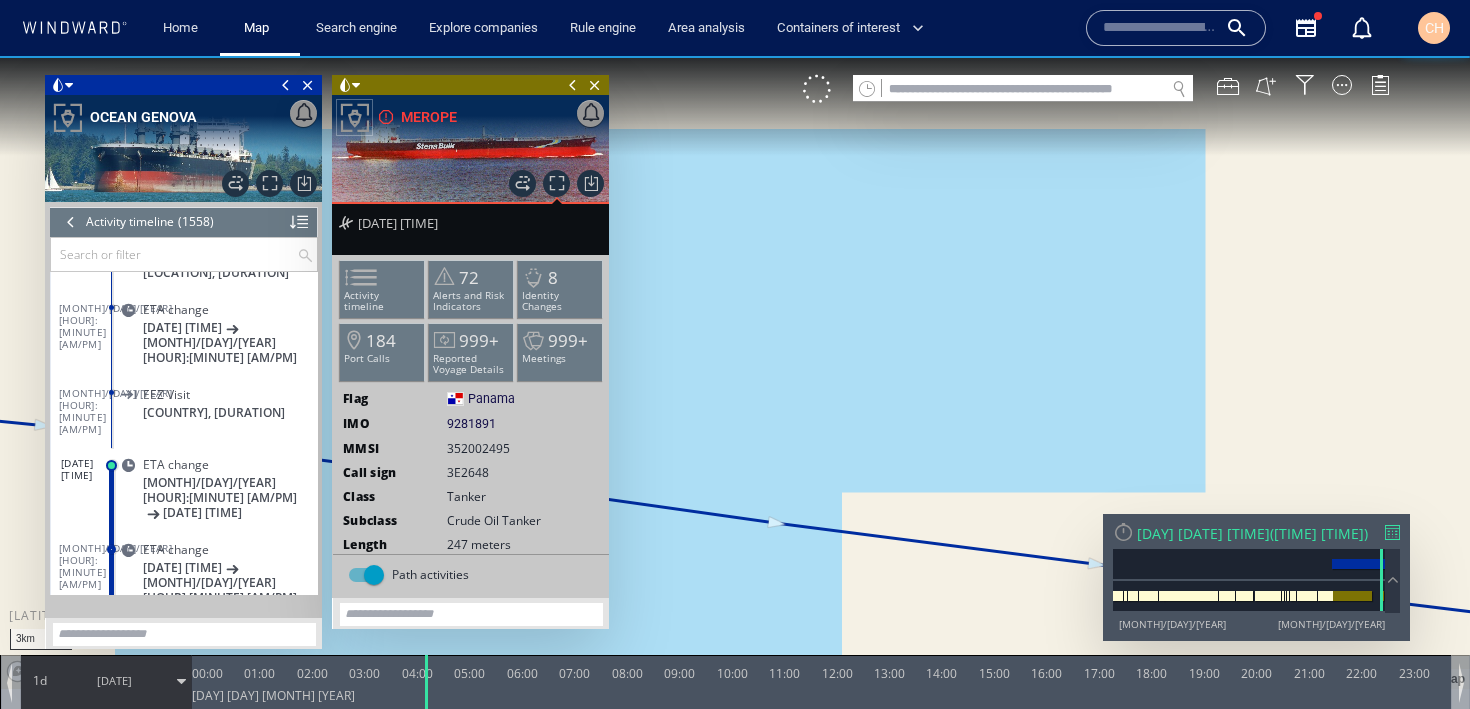 click on "Canada, a day" 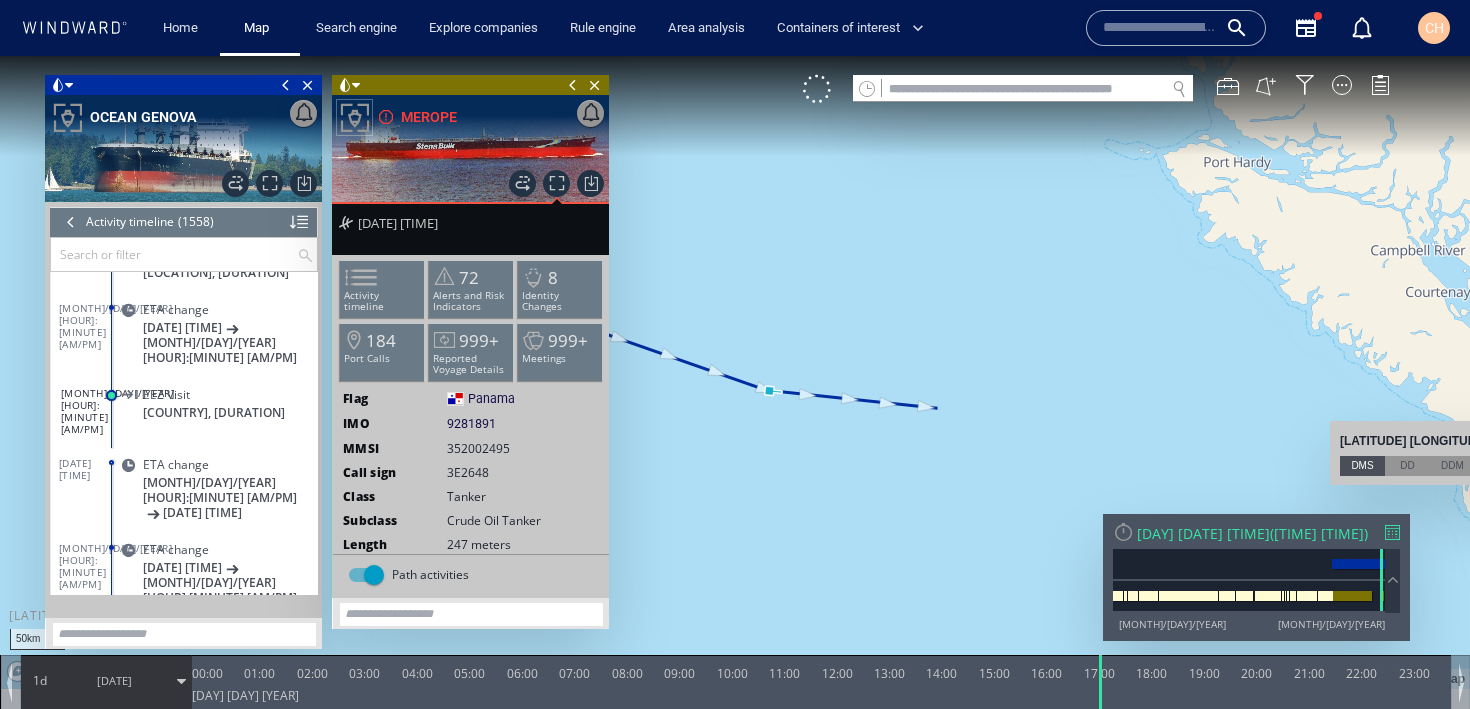 click on "EEZ Visit" 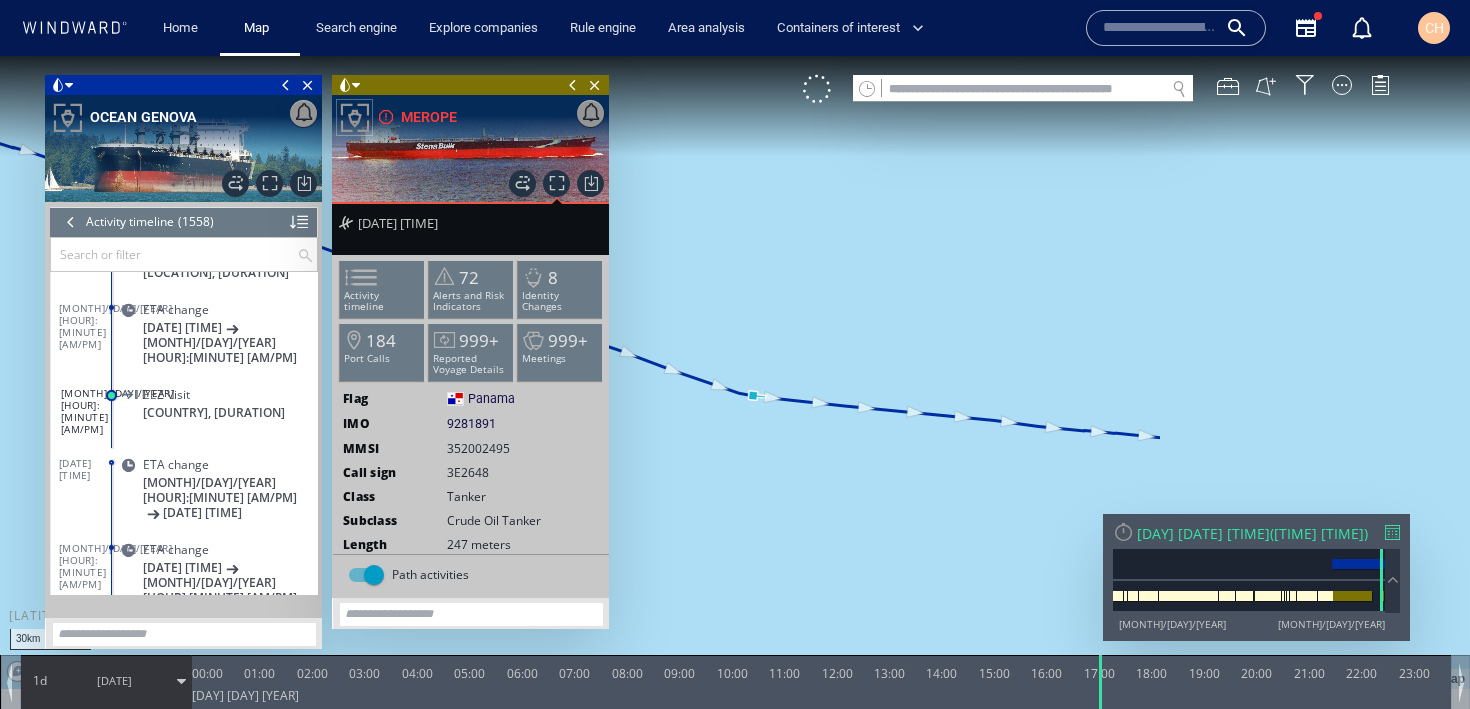 click at bounding box center (71, 222) 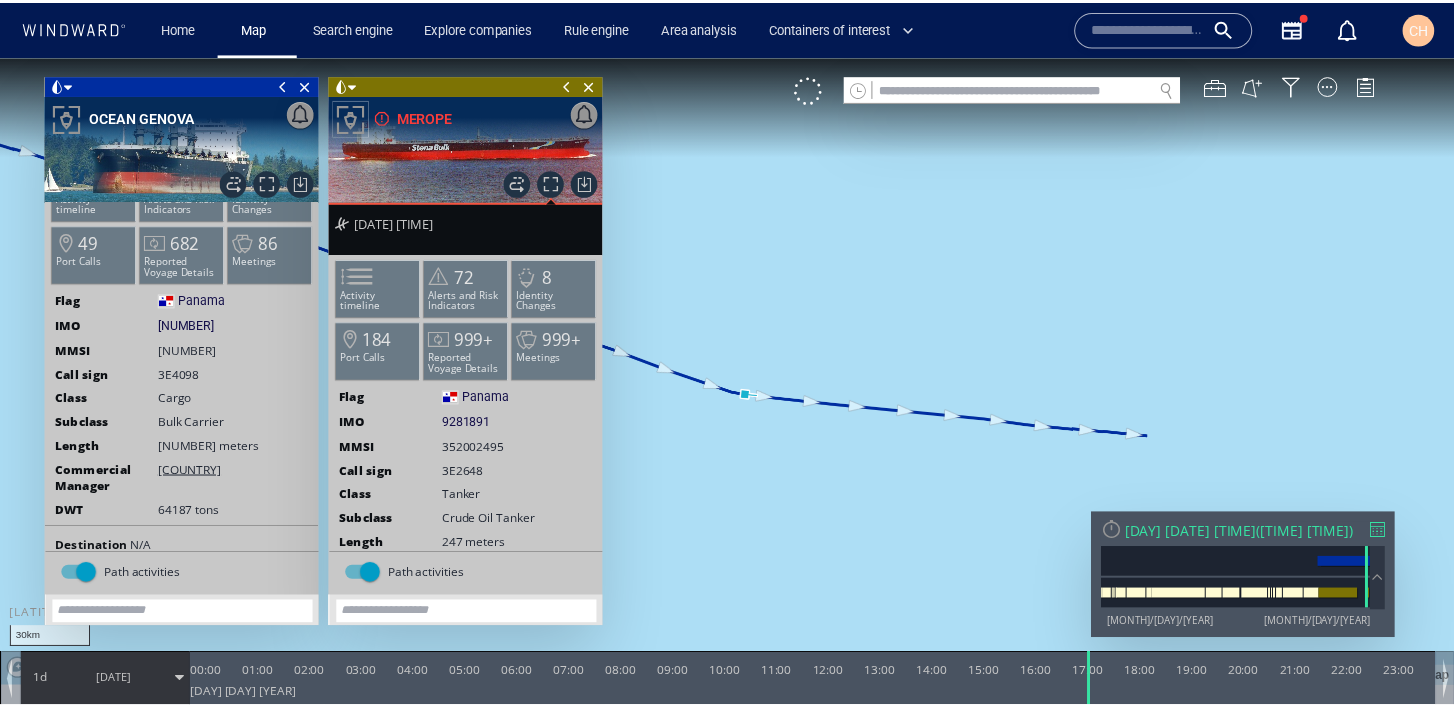 scroll, scrollTop: 0, scrollLeft: 0, axis: both 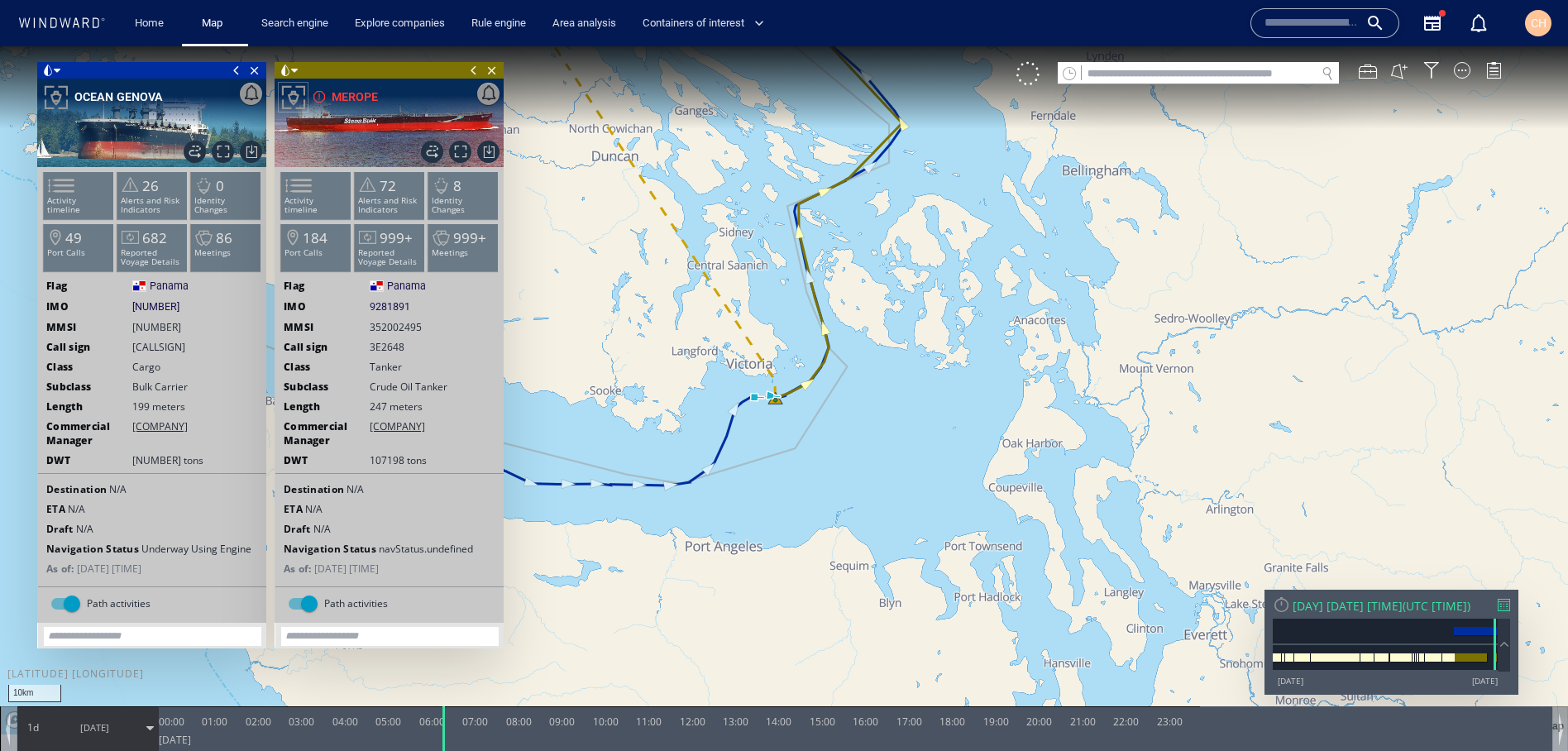 drag, startPoint x: 809, startPoint y: 415, endPoint x: 804, endPoint y: 436, distance: 21.58703 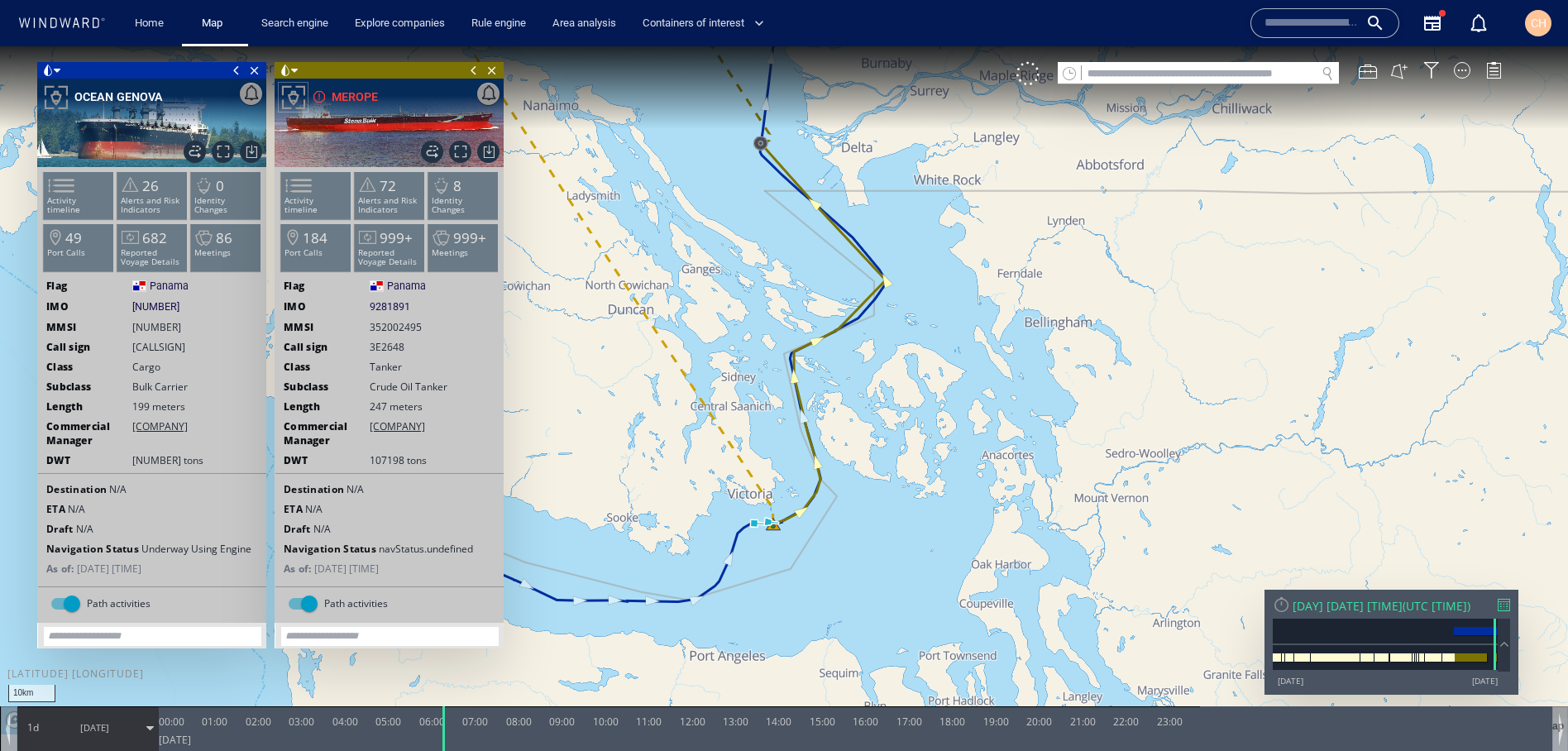 drag, startPoint x: 720, startPoint y: 204, endPoint x: 719, endPoint y: 272, distance: 68.007353 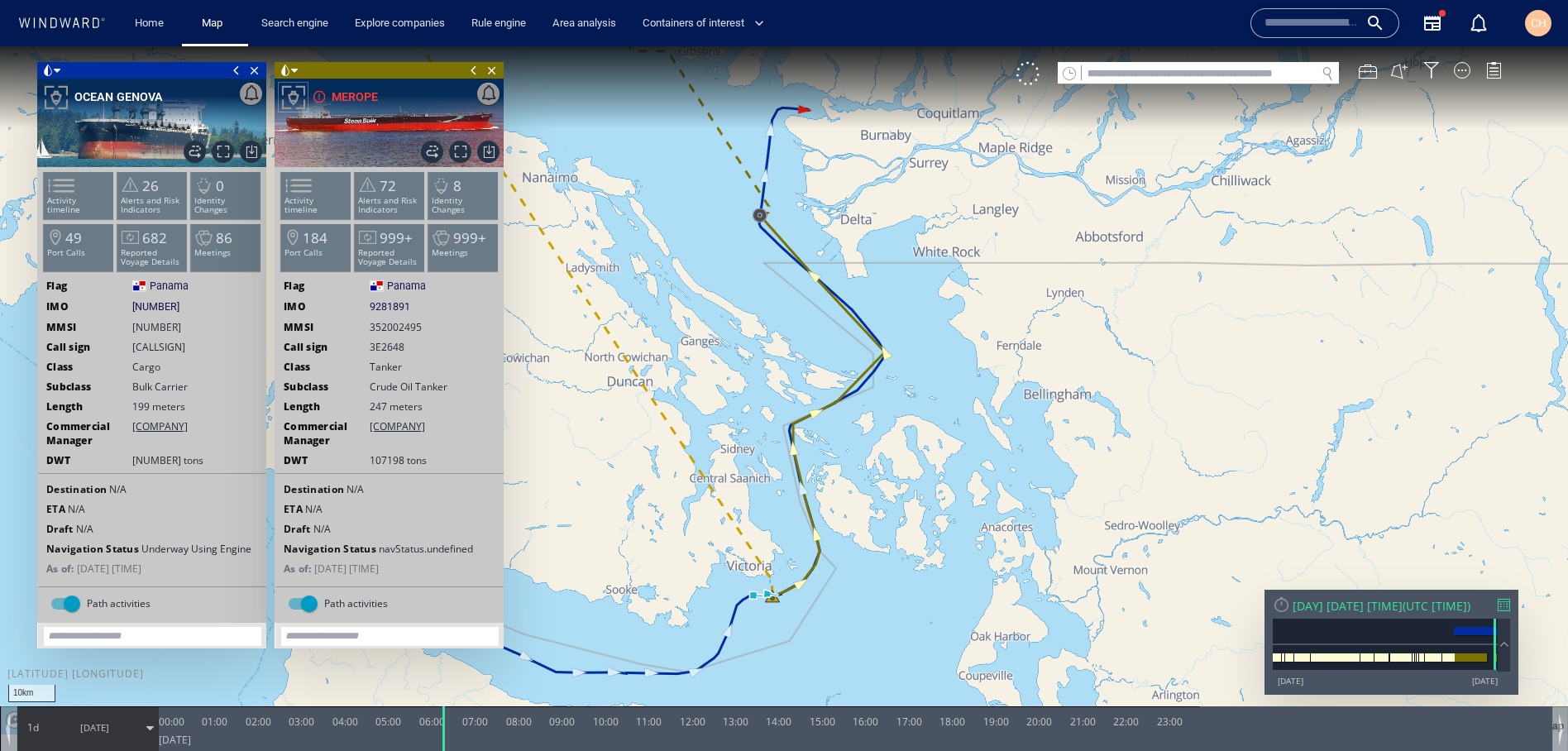 click at bounding box center (389, 122) 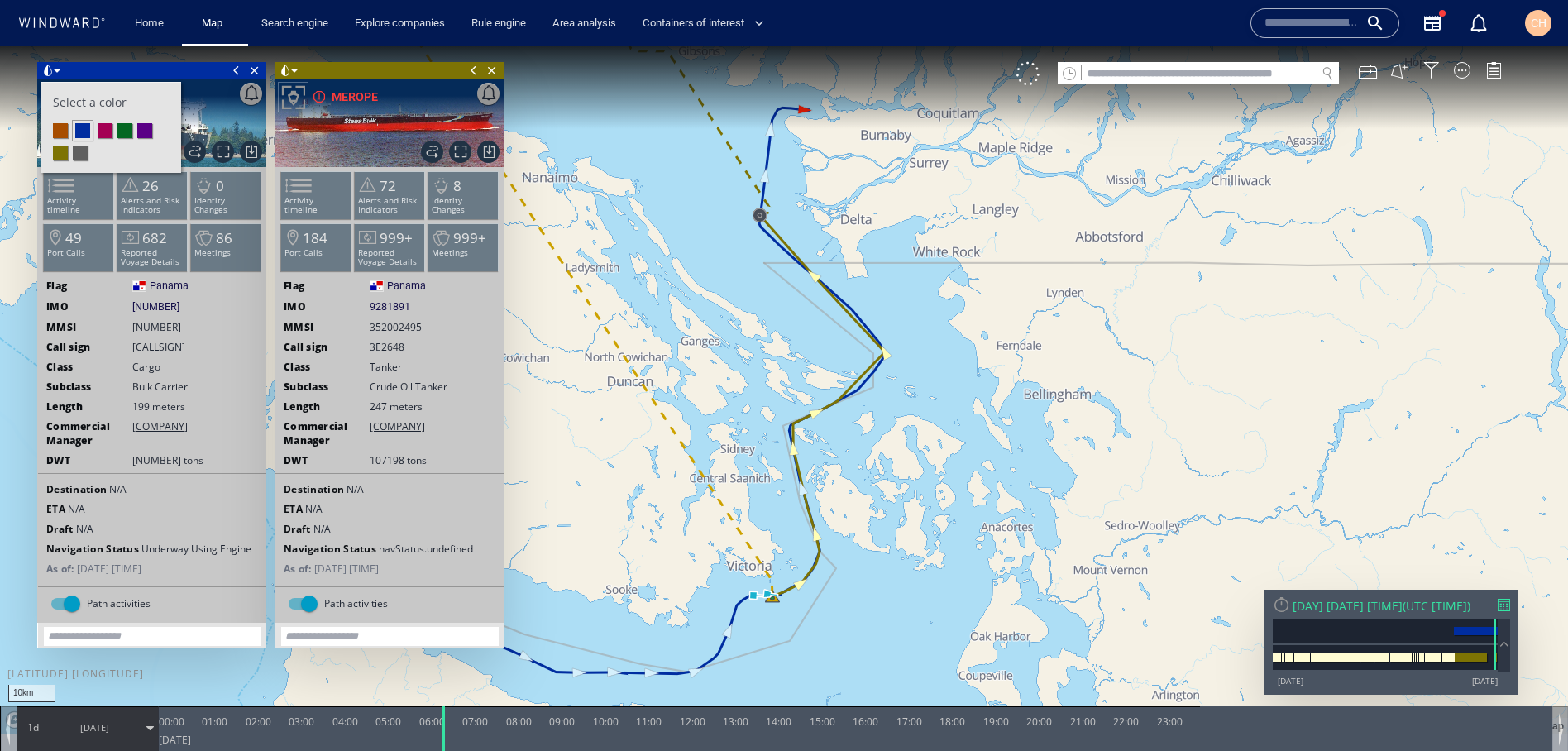 click at bounding box center [145, 131] 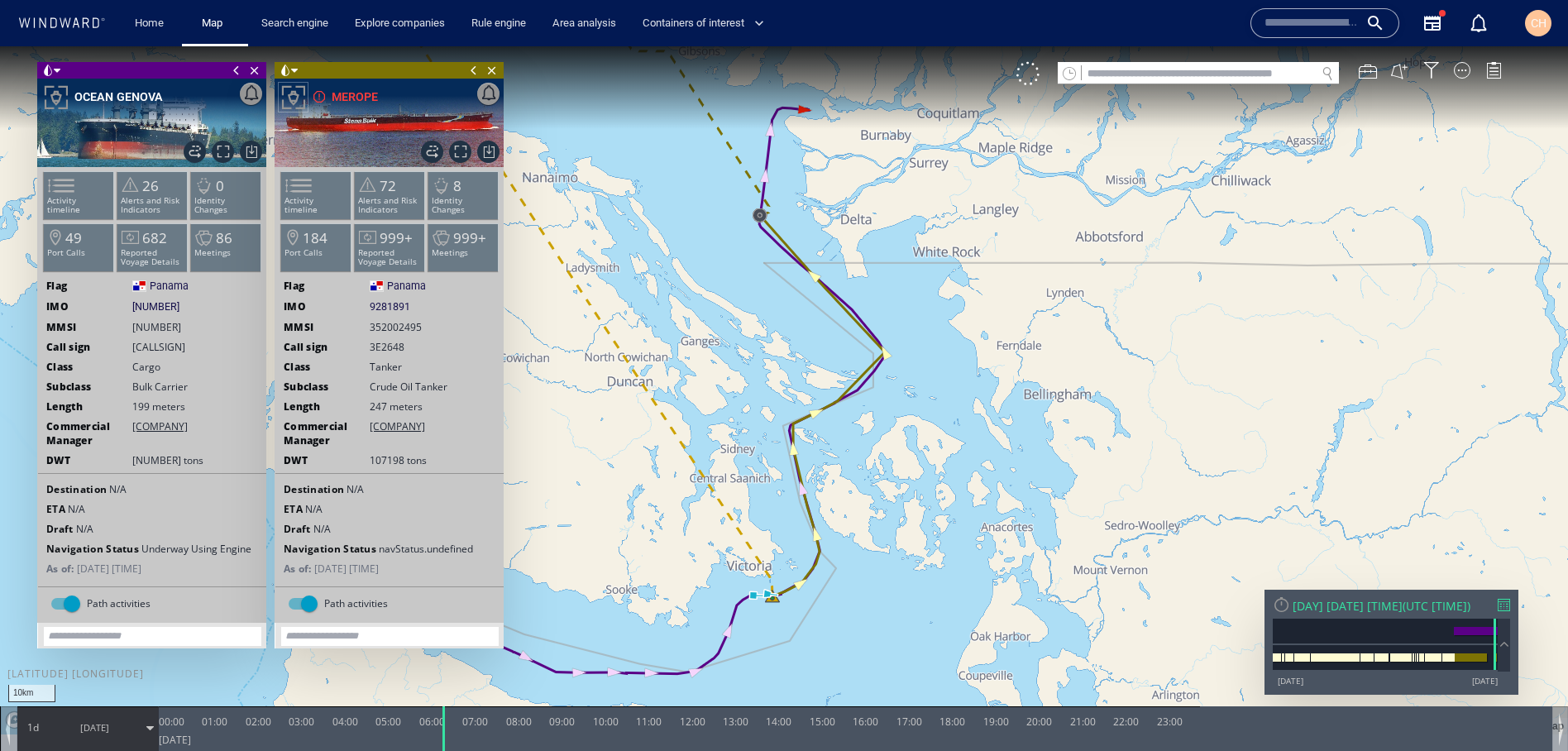 click at bounding box center [294, 71] 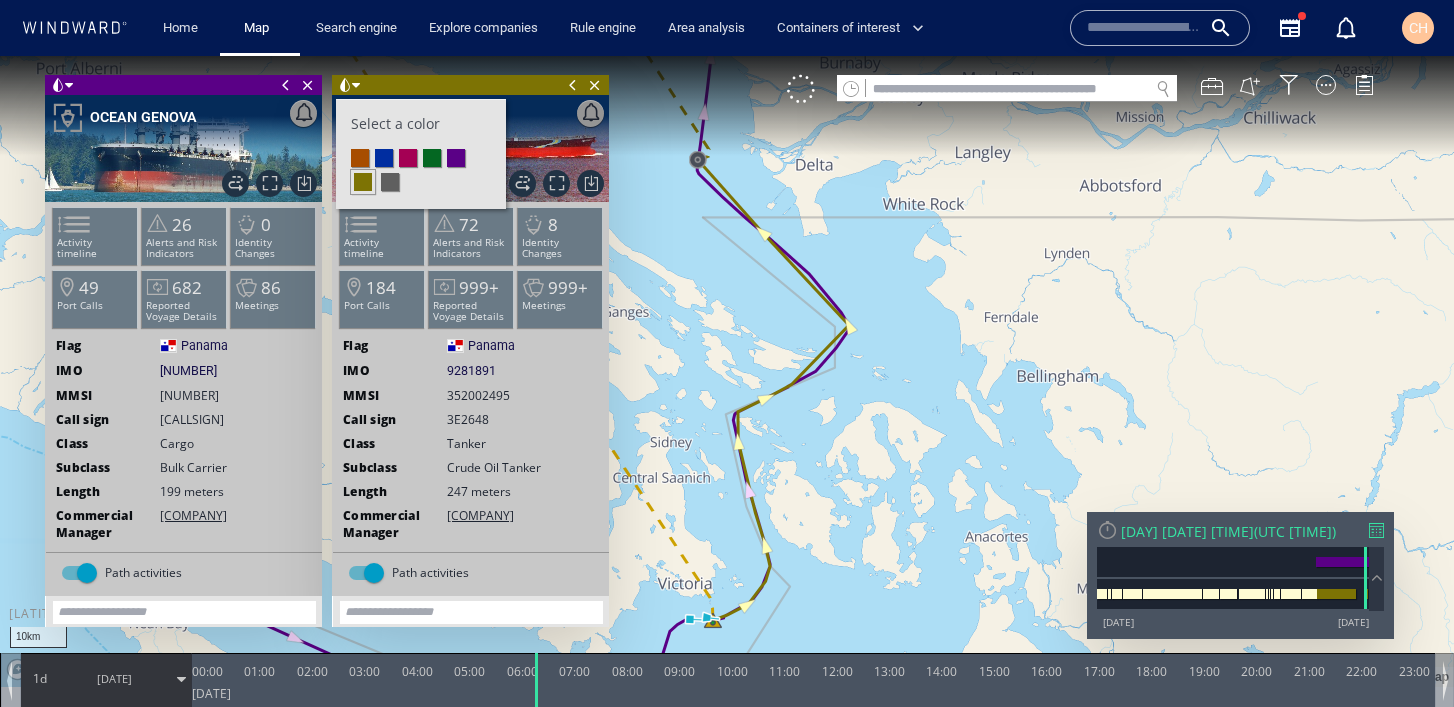 click at bounding box center (363, 182) 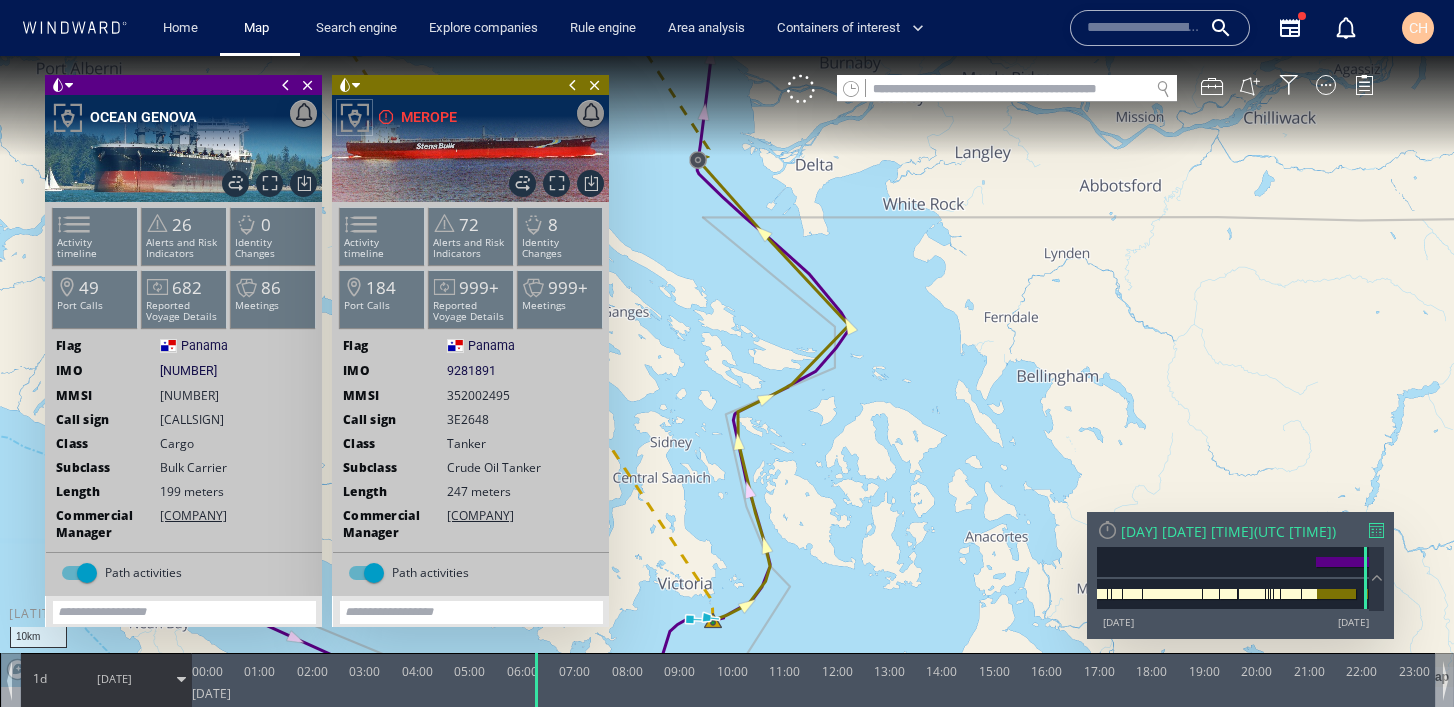 drag, startPoint x: 886, startPoint y: 314, endPoint x: 994, endPoint y: 184, distance: 169.00888 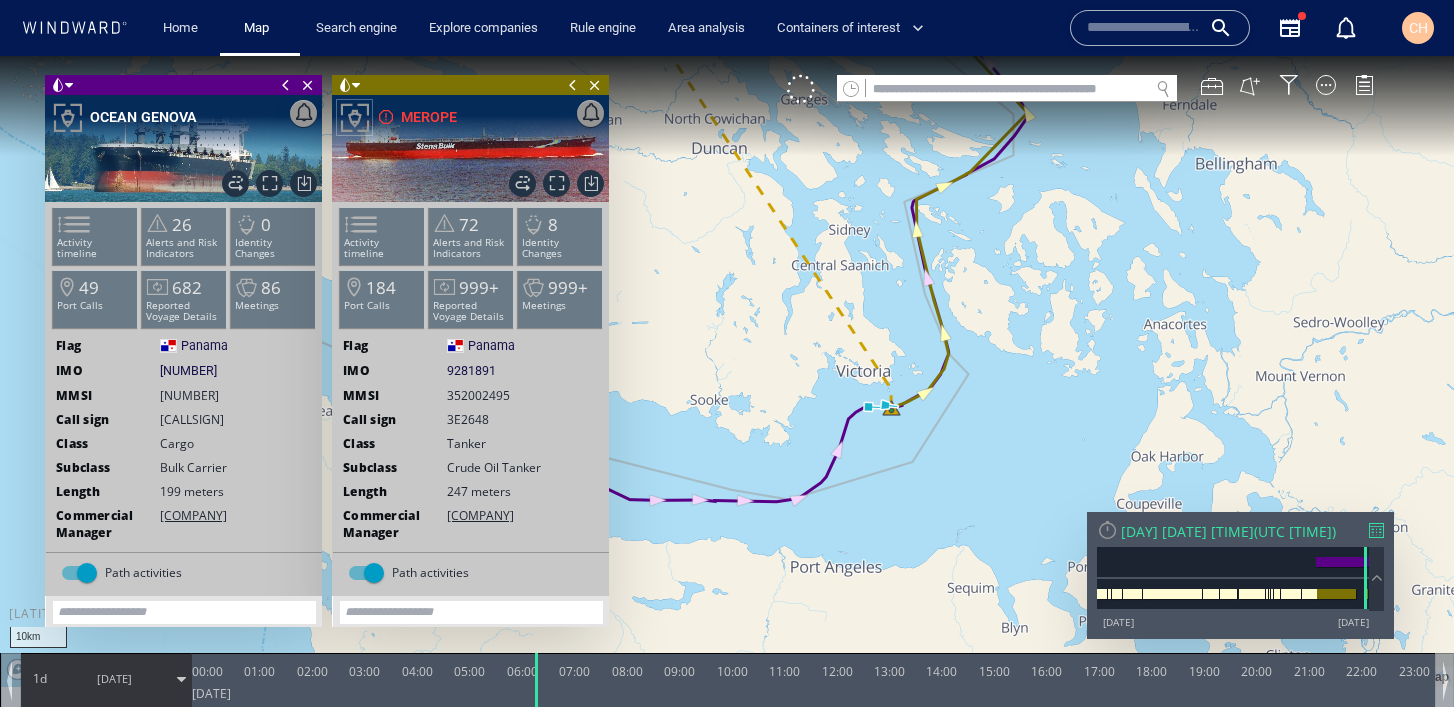 drag, startPoint x: 902, startPoint y: 351, endPoint x: 931, endPoint y: 318, distance: 43.931767 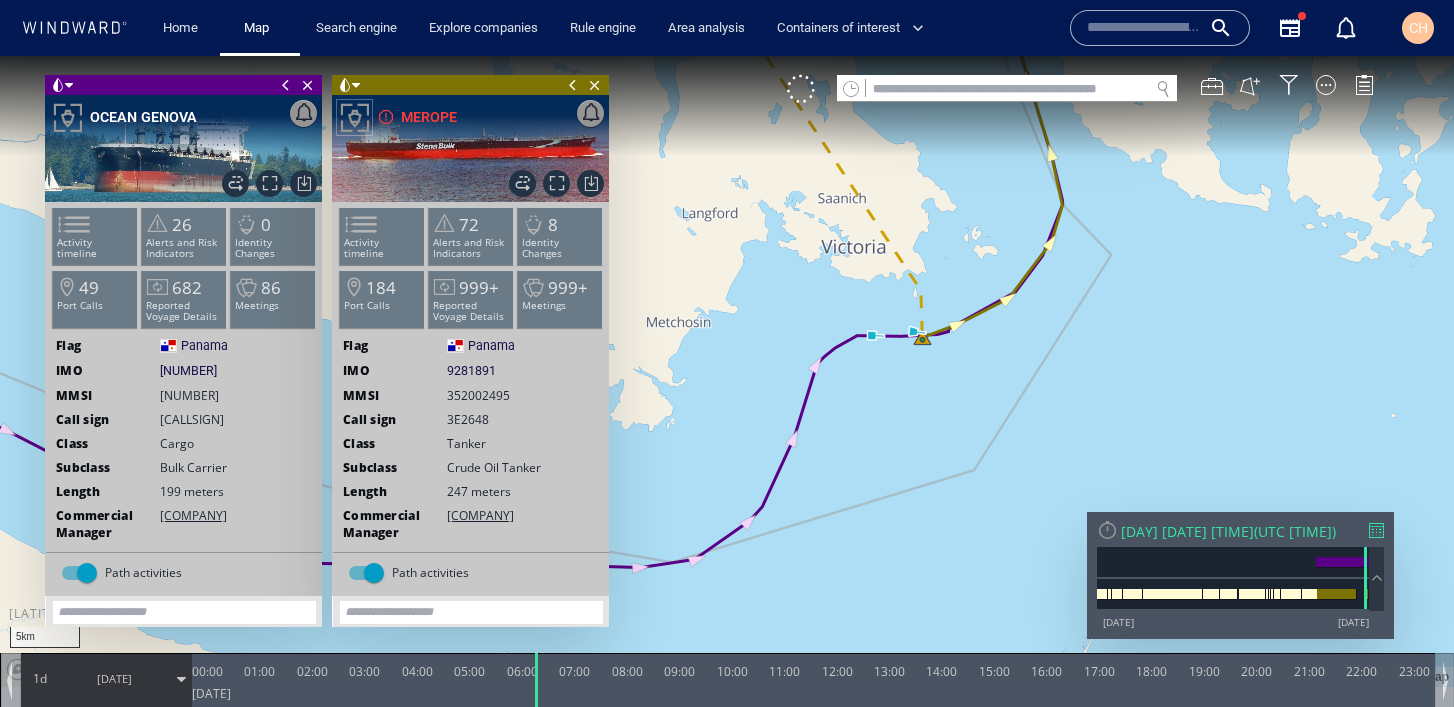 drag, startPoint x: 921, startPoint y: 375, endPoint x: 936, endPoint y: 372, distance: 15.297058 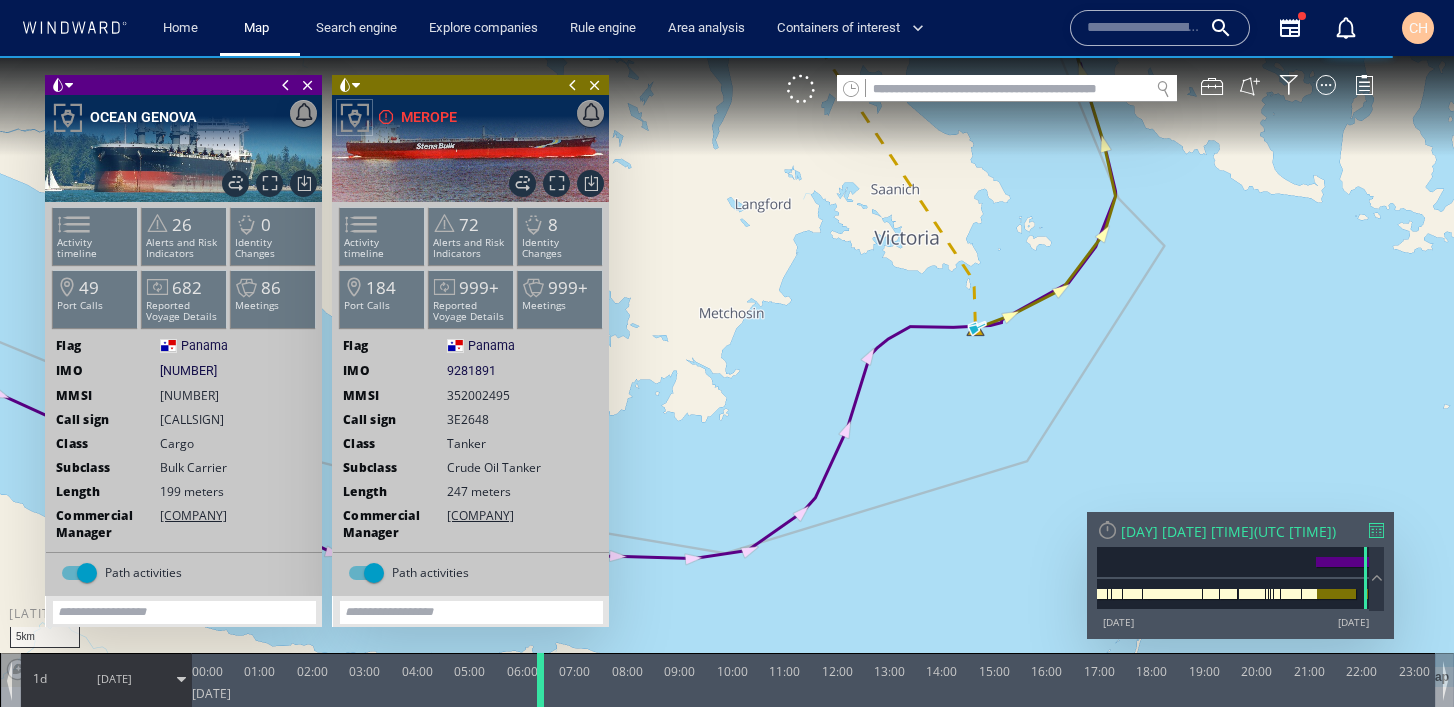 click at bounding box center (544, 680) 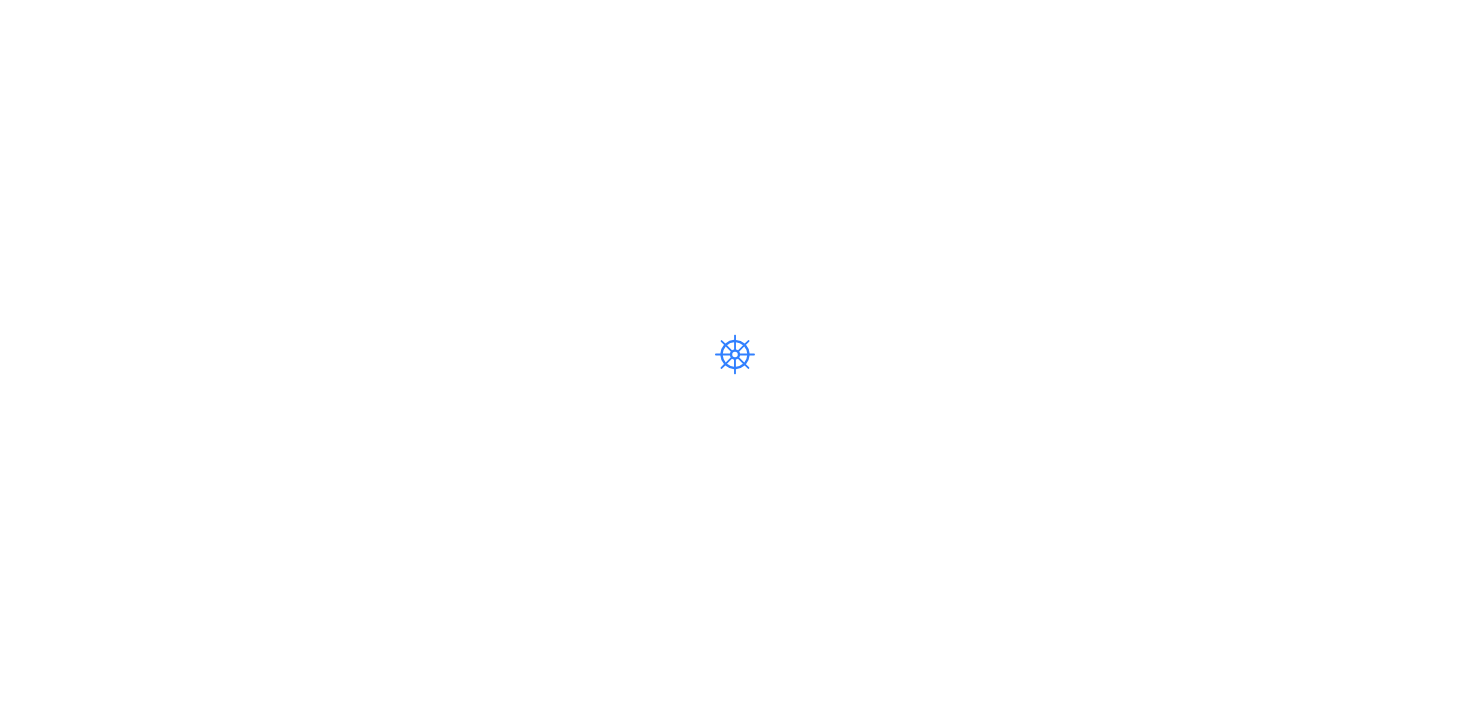 scroll, scrollTop: 0, scrollLeft: 0, axis: both 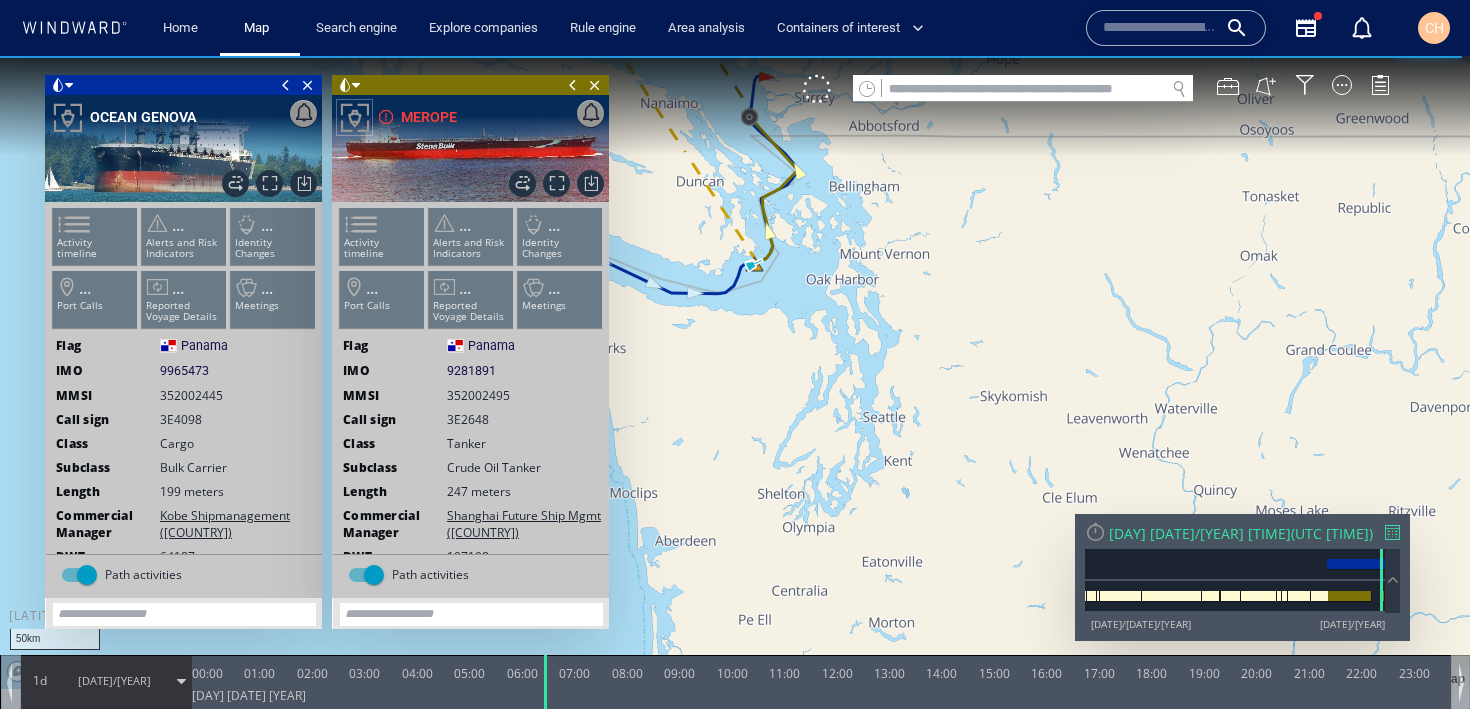 click on "[DAY] [DATE]/[YEAR] [TIME]" at bounding box center [1200, 533] 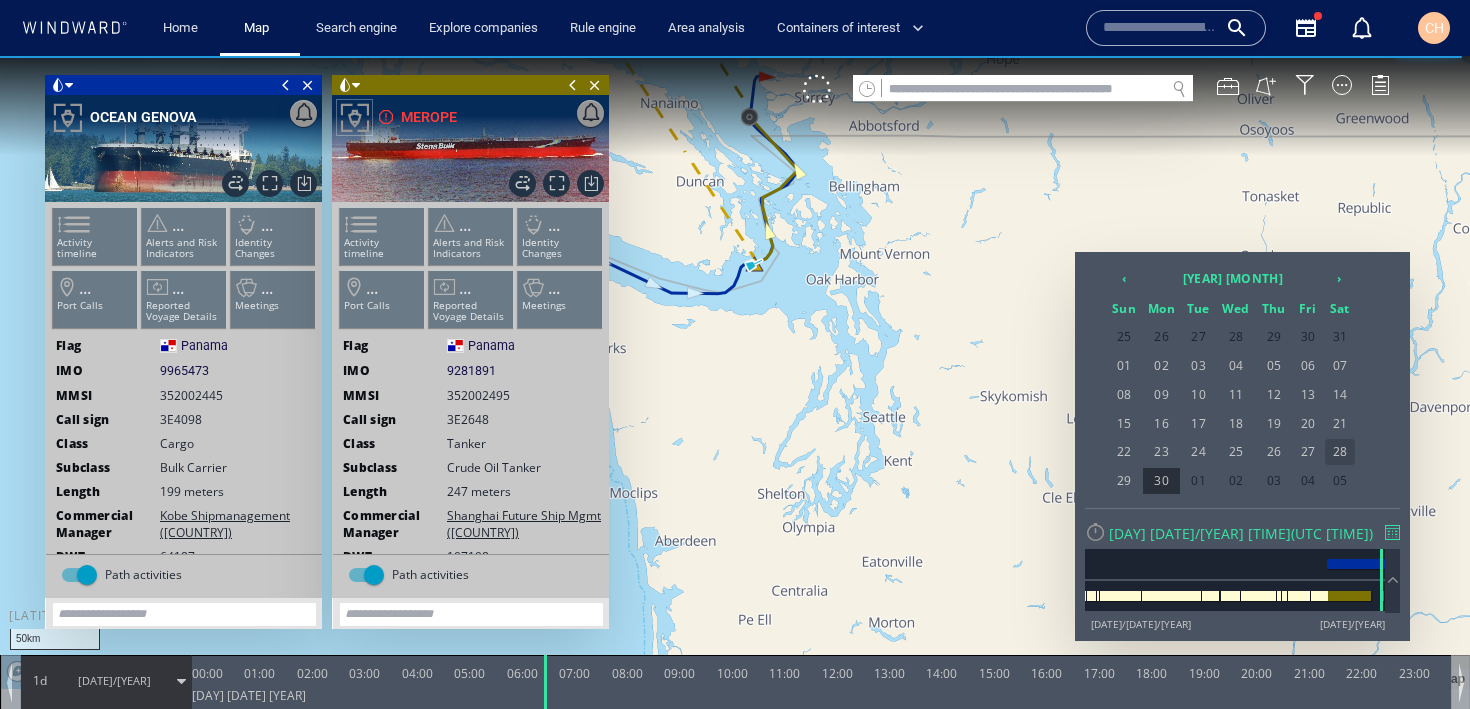 click on "28" at bounding box center (1340, 452) 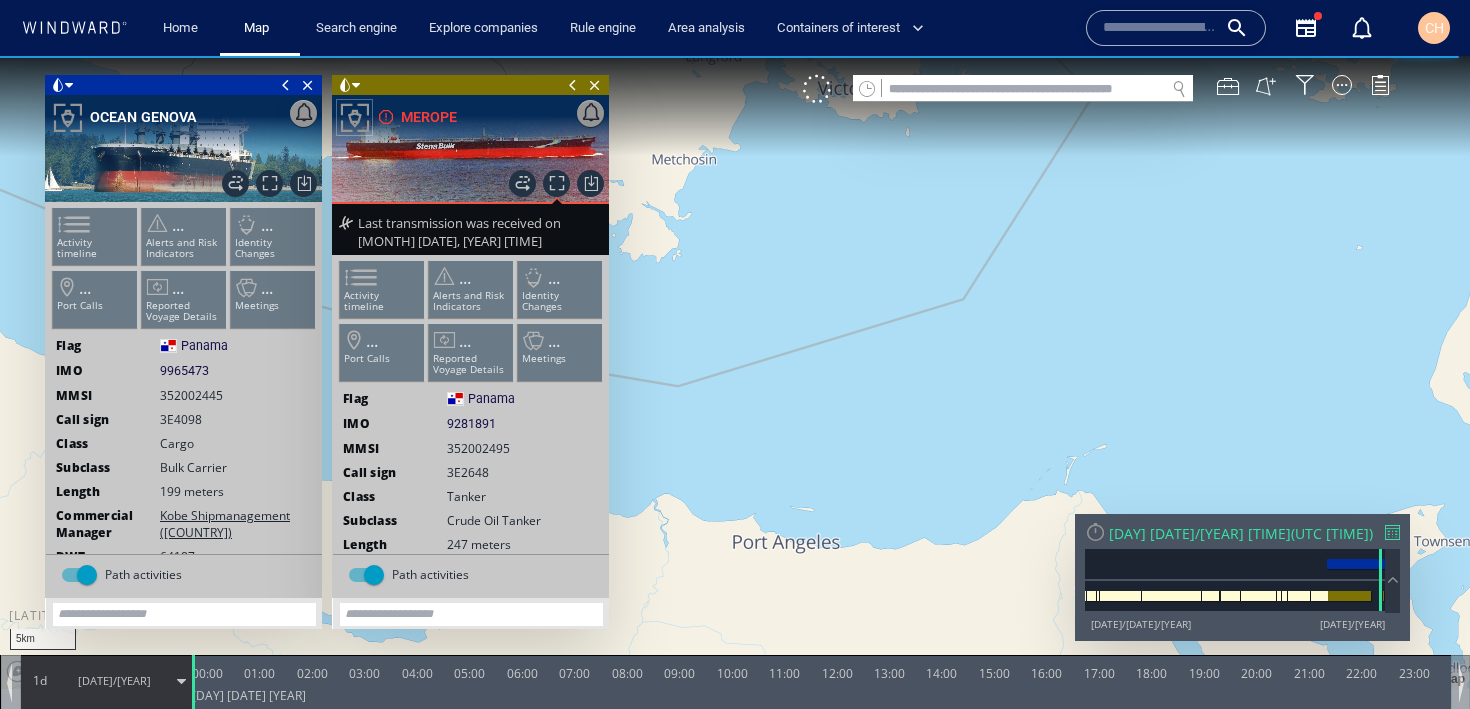 drag, startPoint x: 701, startPoint y: 319, endPoint x: 940, endPoint y: 325, distance: 239.0753 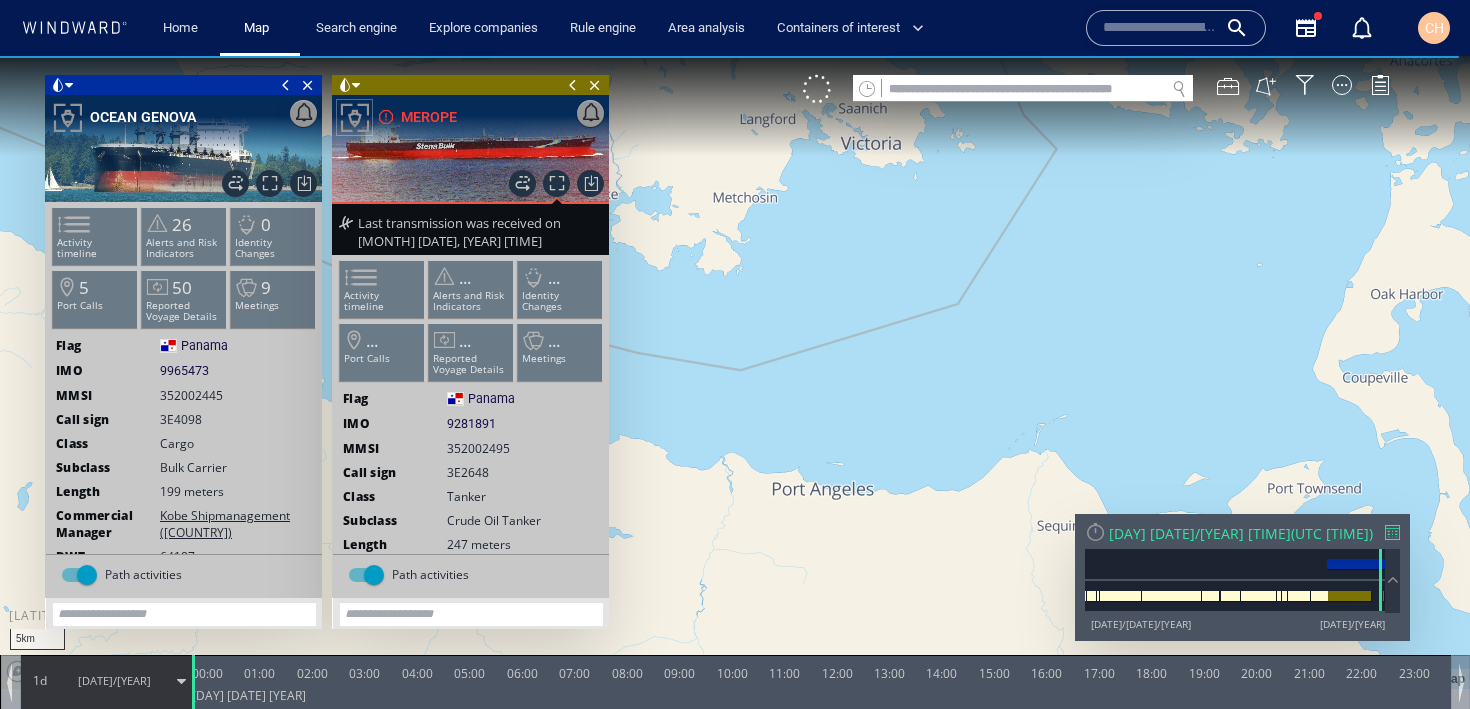 drag, startPoint x: 934, startPoint y: 266, endPoint x: 920, endPoint y: 314, distance: 50 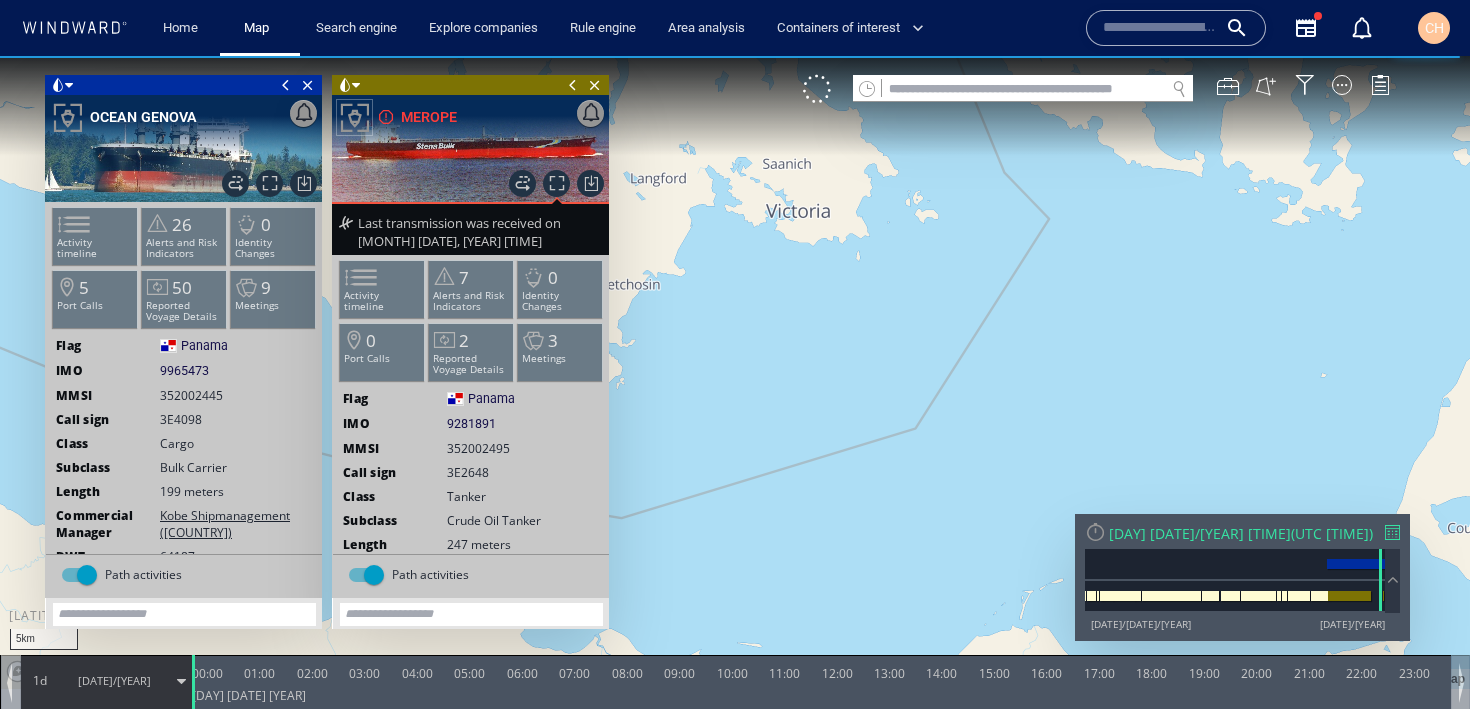 drag, startPoint x: 941, startPoint y: 278, endPoint x: 909, endPoint y: 328, distance: 59.36329 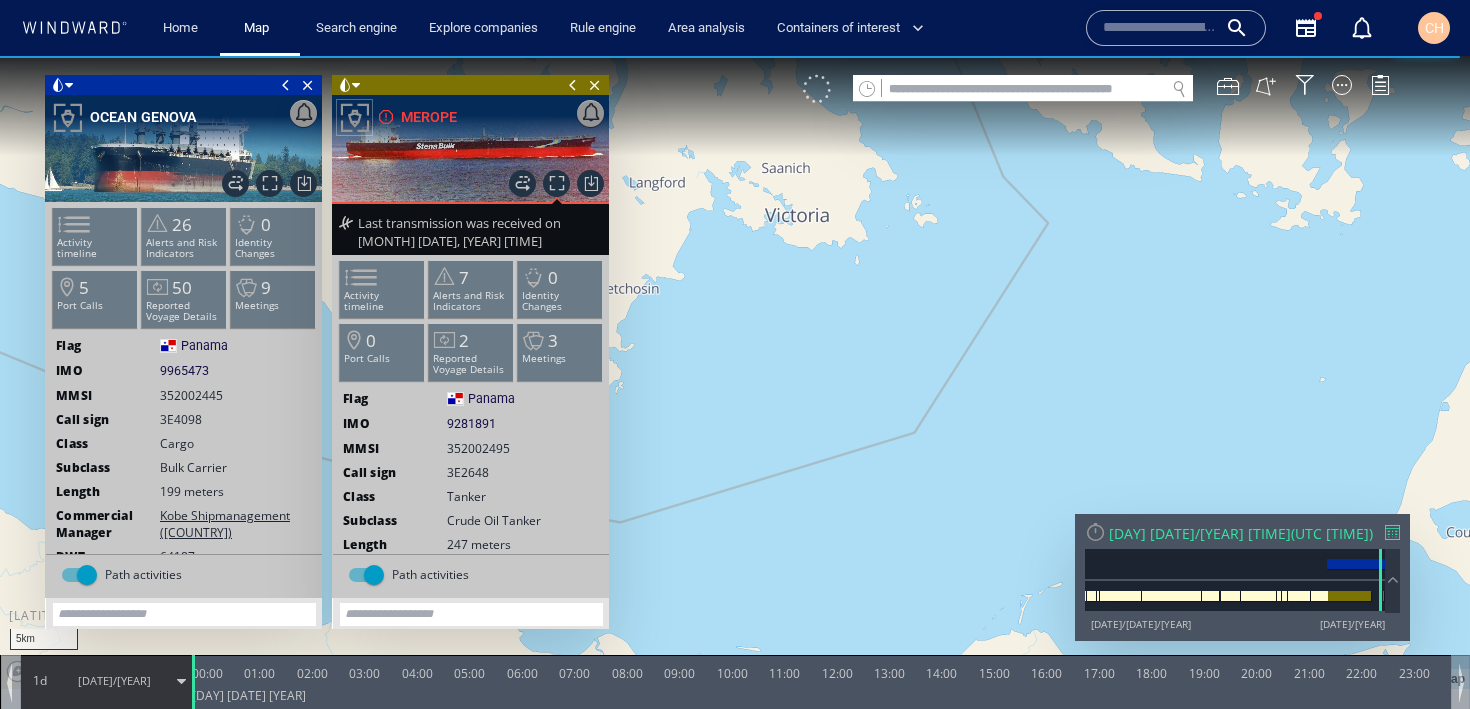 click at bounding box center [817, 89] 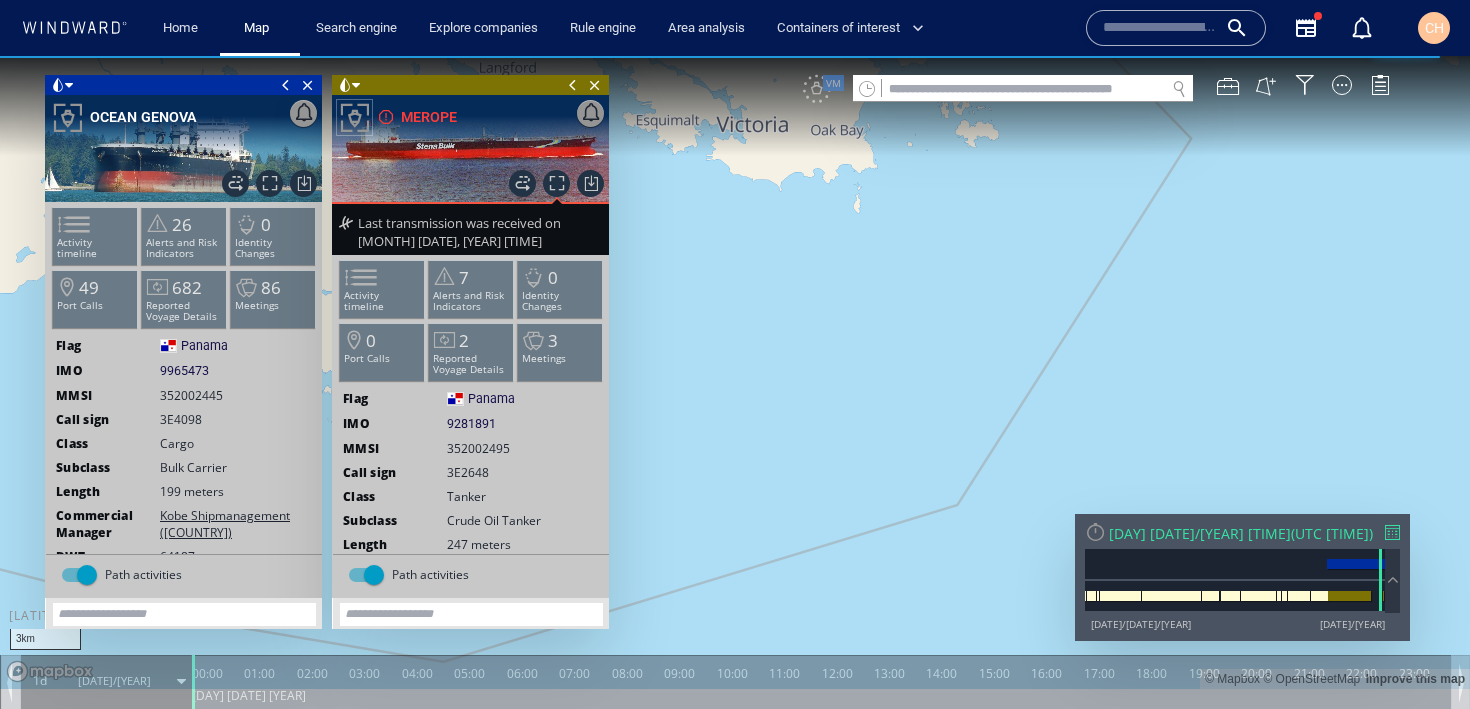 drag, startPoint x: 857, startPoint y: 336, endPoint x: 861, endPoint y: 385, distance: 49.162994 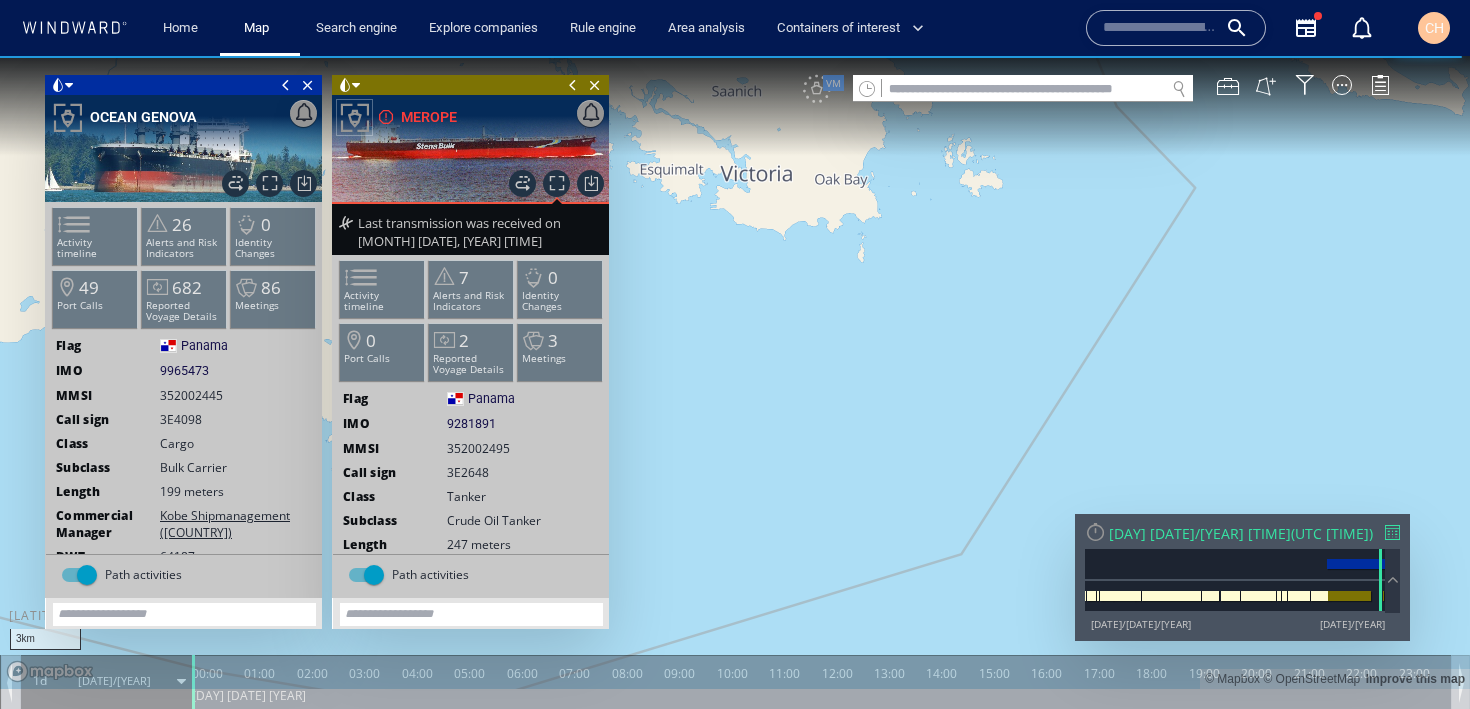 click on "VM" at bounding box center (1106, 89) 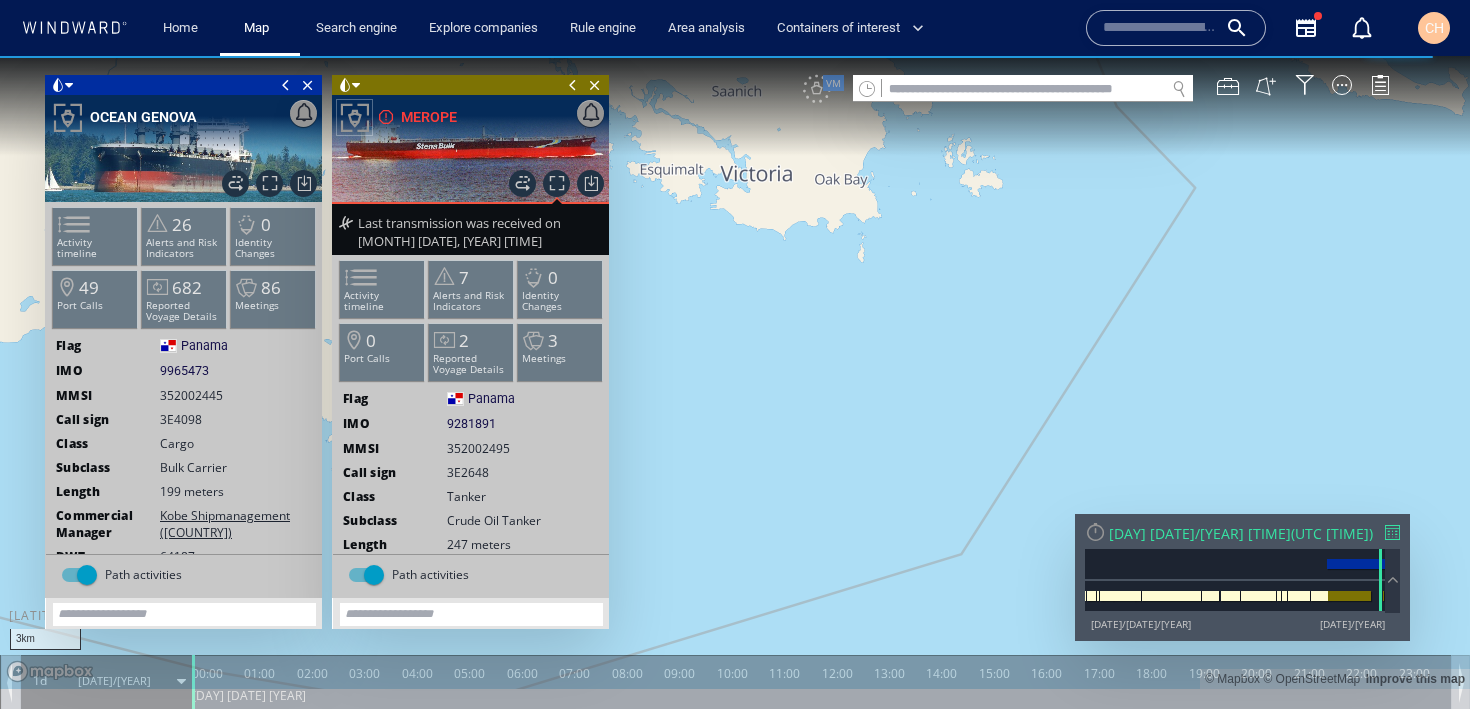 click on "3km © Mapbox   © OpenStreetMap   Improve this map 0 0 23:00 Saturday 28 June 2025 00:00 01:00 02:00 03:00 04:00 05:00 06:00 07:00 08:00 09:00 10:00 11:00 12:00 13:00 14:00 15:00 16:00 17:00 18:00 19:00 20:00 21:00 22:00 23:00 1d 6/28/25 VM layers path Filter System Areas Map Display Light Map Nautical Charts Weather Instantaneous wind speed / barbs (km/h) Visibility (km) Maximum individual wave height (m) Fog Sea Surface Current (m/s) Ocean Depth (m) Sea Surface Temperature (m) Surface Pressure (Psi) System Areas International Waters Straits Exclusive Economic Zones 40NM from Shore Territorial Waters Inland Waterways Ports Oil and Gas Facilities Port Waiting Area Docks Restricted Fishing Area Traffic Lanes War Risk Area RFMO IUU Fishing Hot Zones Military Affiliated Area SCS EEZ Coast Splits Seas Undersea Telecommunication cables (schematics) Undersea Telecommunication cables Undersea Gas Pipes Undersea Oil Pipes Windfarms Areas of Interest Baltic bay of bengal aoi CARIBBEAN SEA AOI East Pac Exercise_aoi 26" at bounding box center [735, 382] 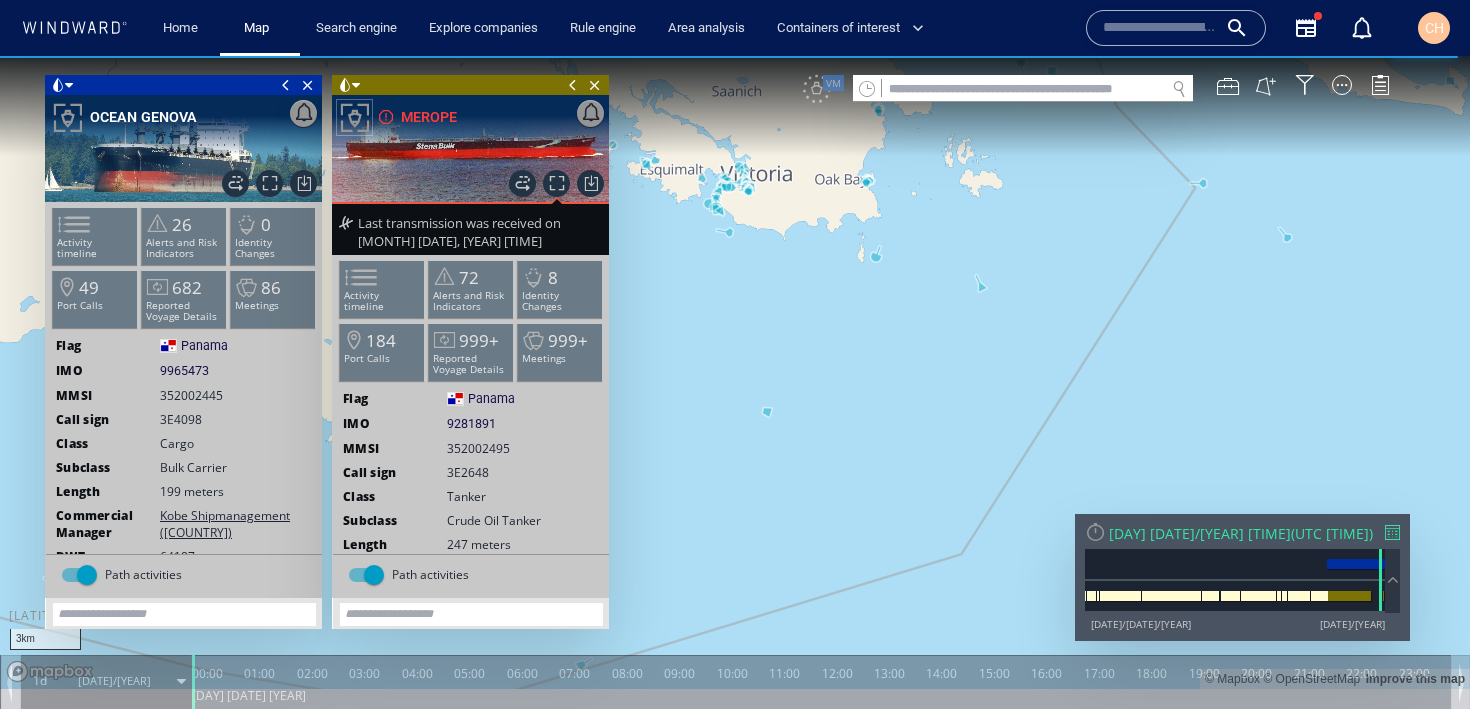 drag, startPoint x: 735, startPoint y: 449, endPoint x: 867, endPoint y: 401, distance: 140.4564 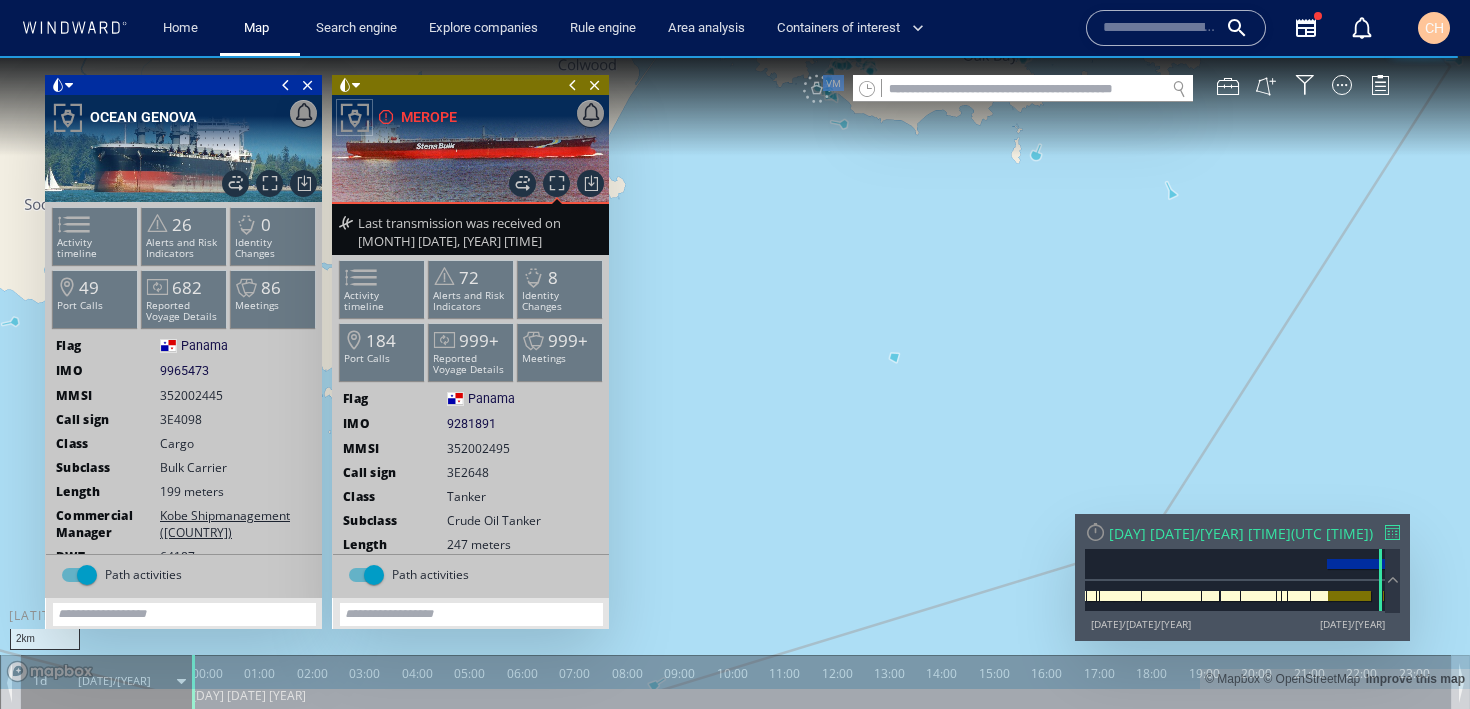click at bounding box center (735, 372) 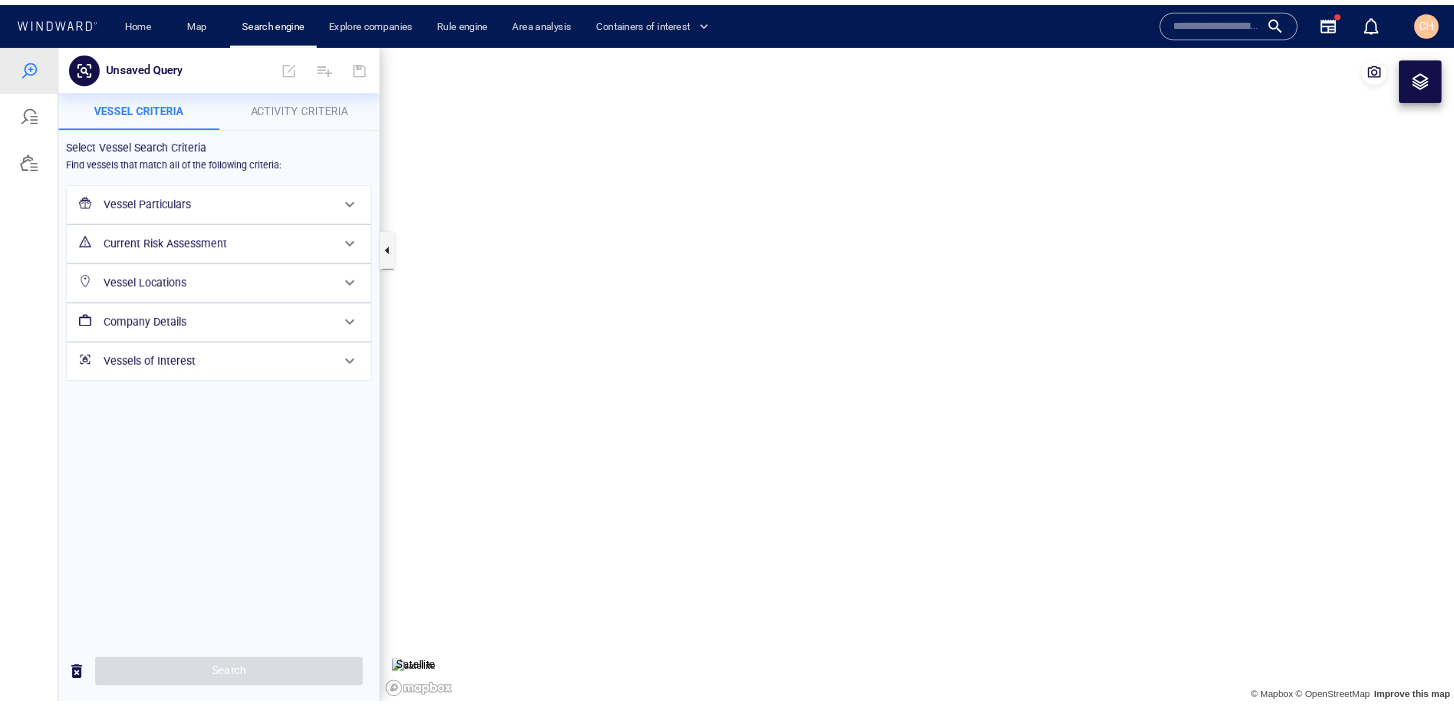 scroll, scrollTop: 0, scrollLeft: 0, axis: both 